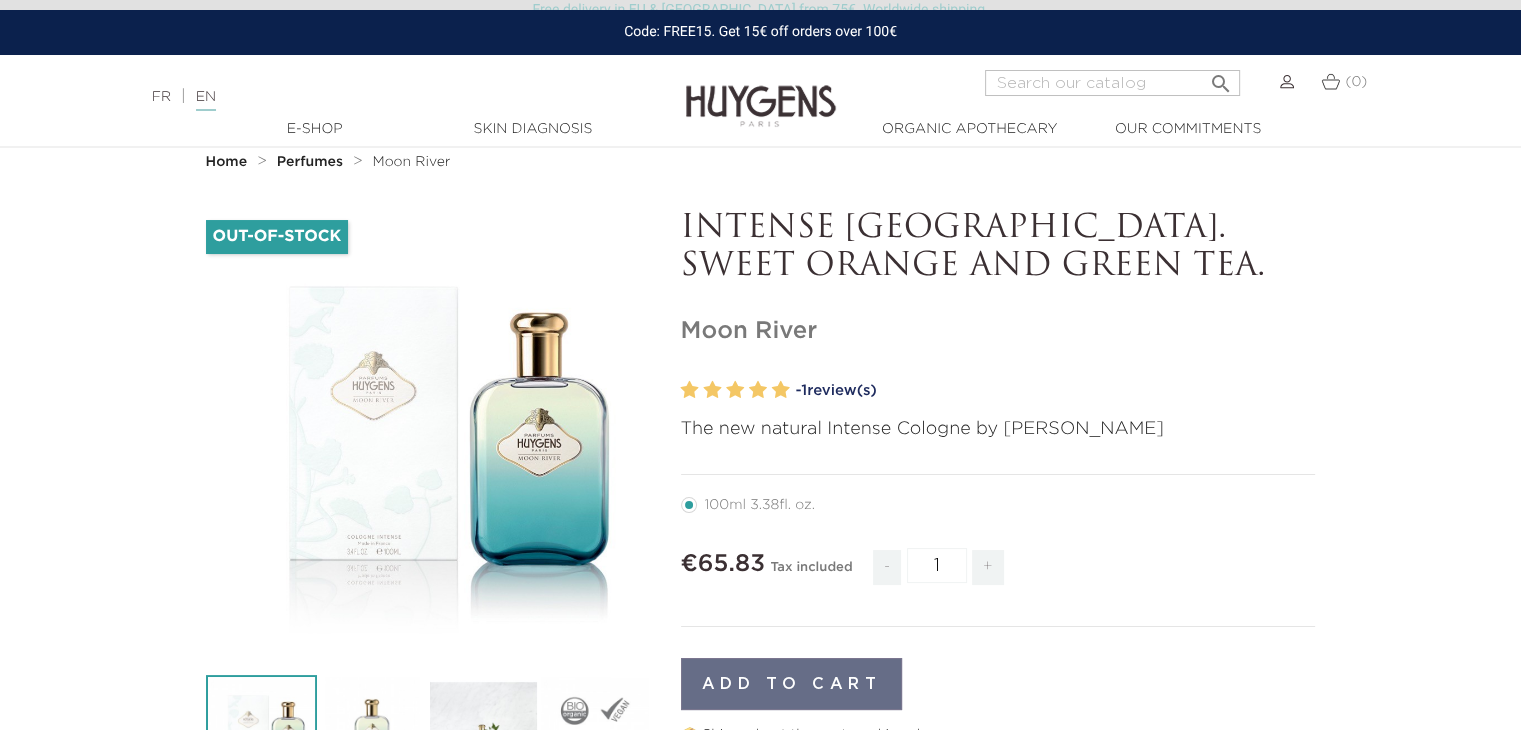 scroll, scrollTop: 0, scrollLeft: 0, axis: both 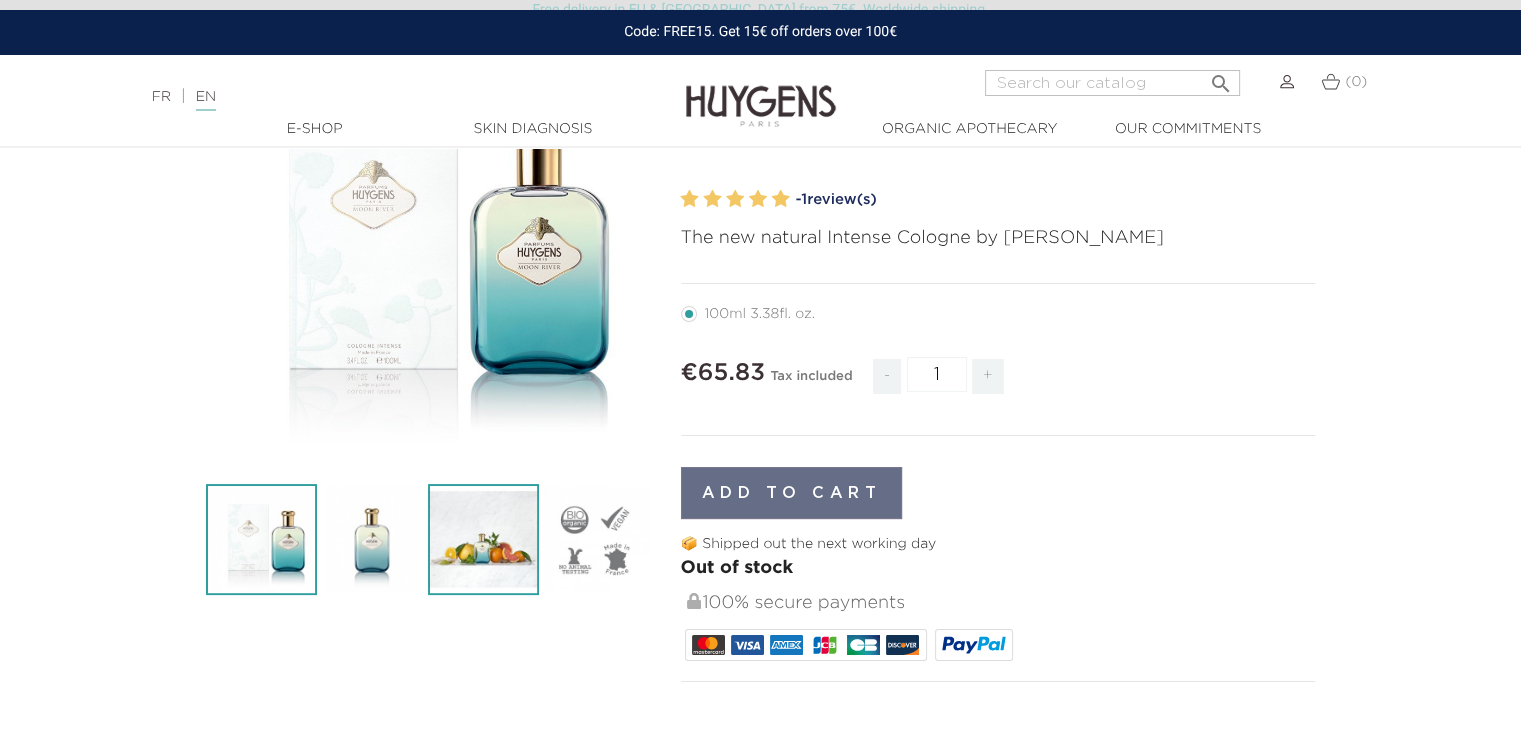 click at bounding box center (483, 539) 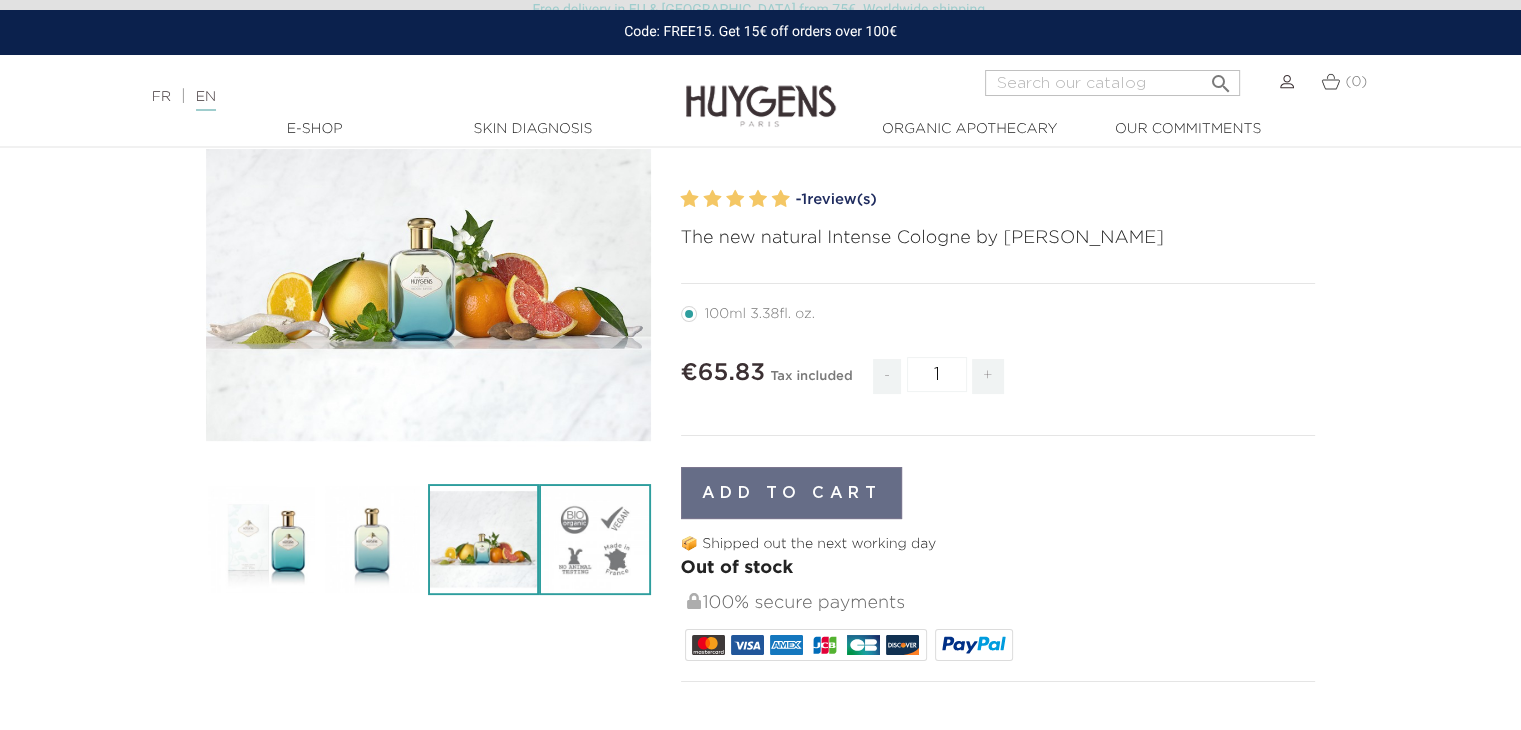 click at bounding box center (594, 539) 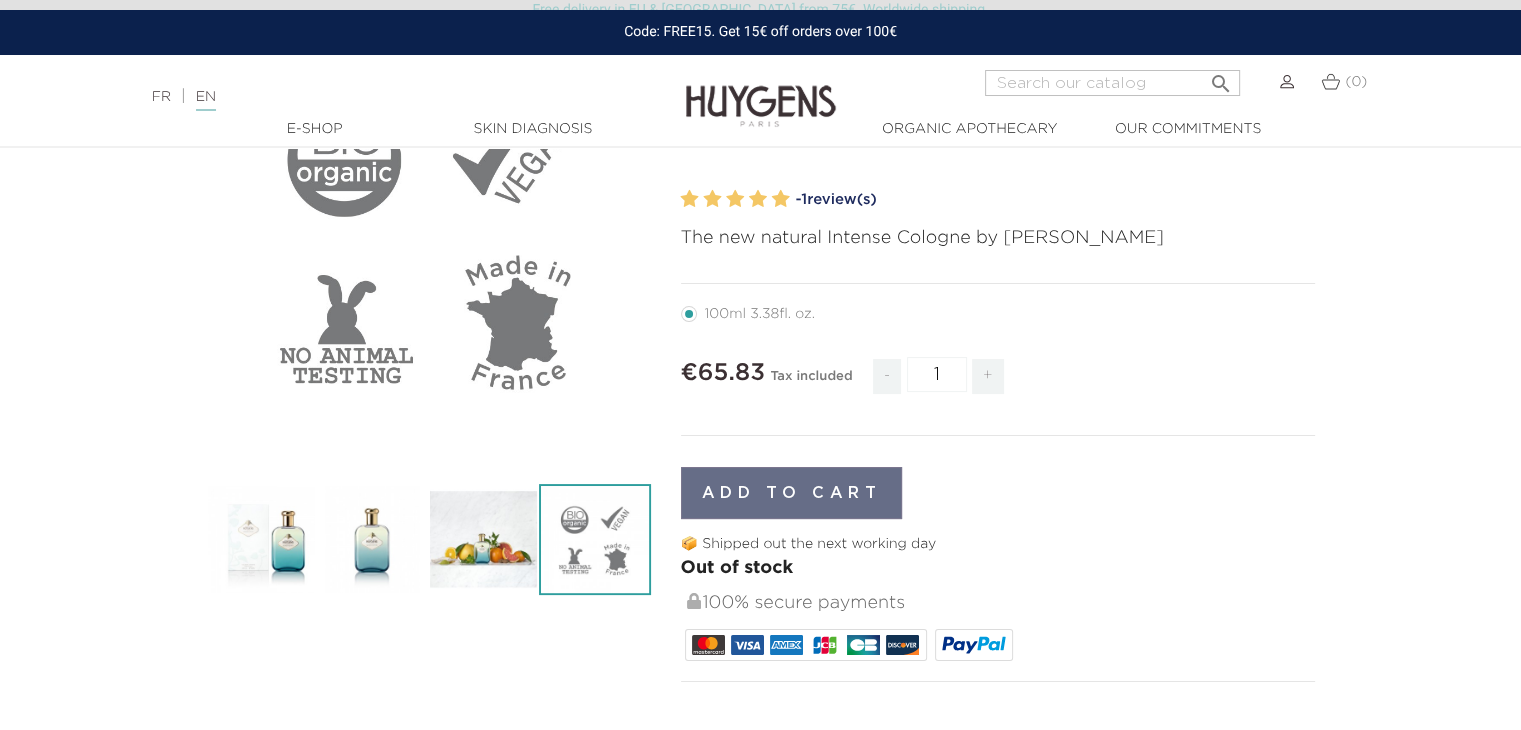 click on "Add to cart" at bounding box center (998, 493) 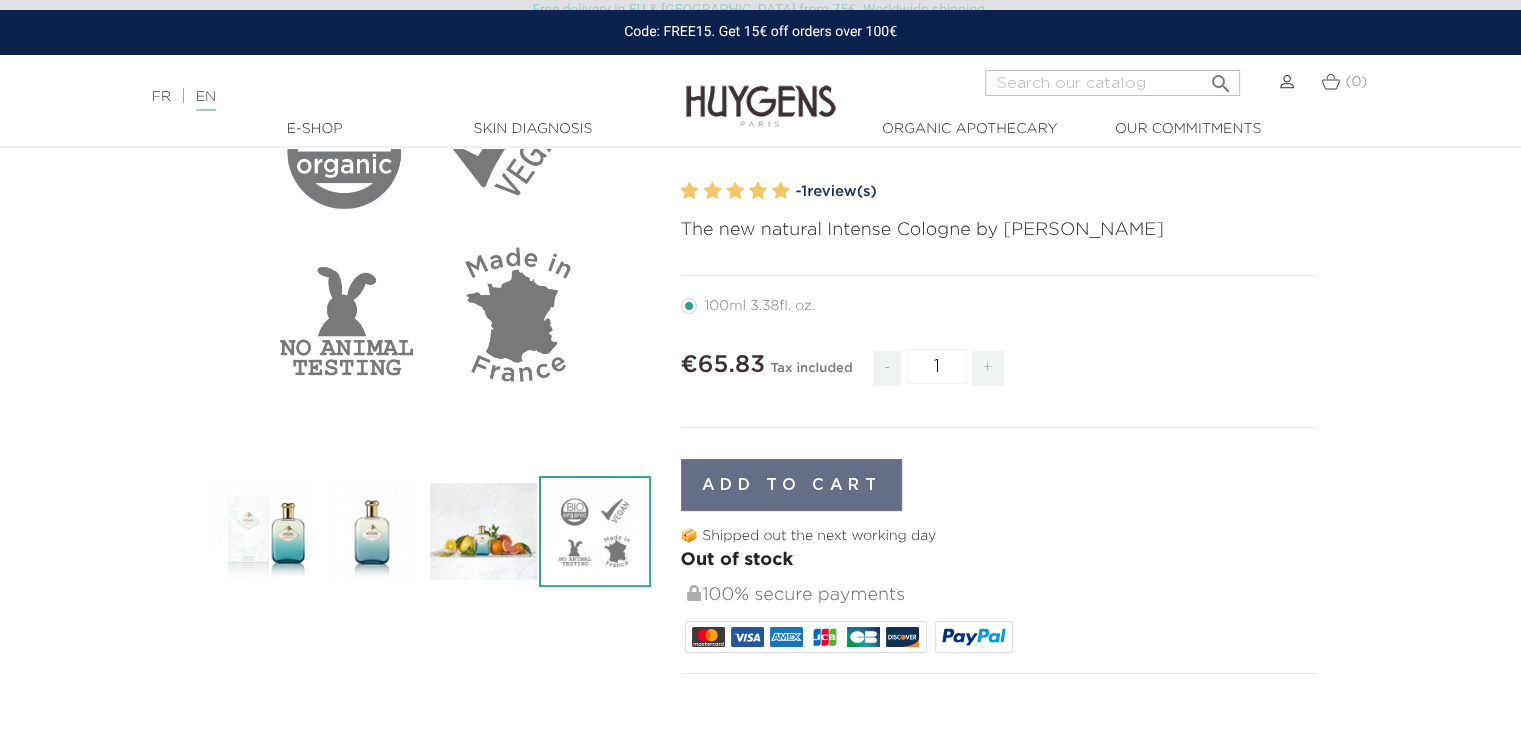 scroll, scrollTop: 280, scrollLeft: 0, axis: vertical 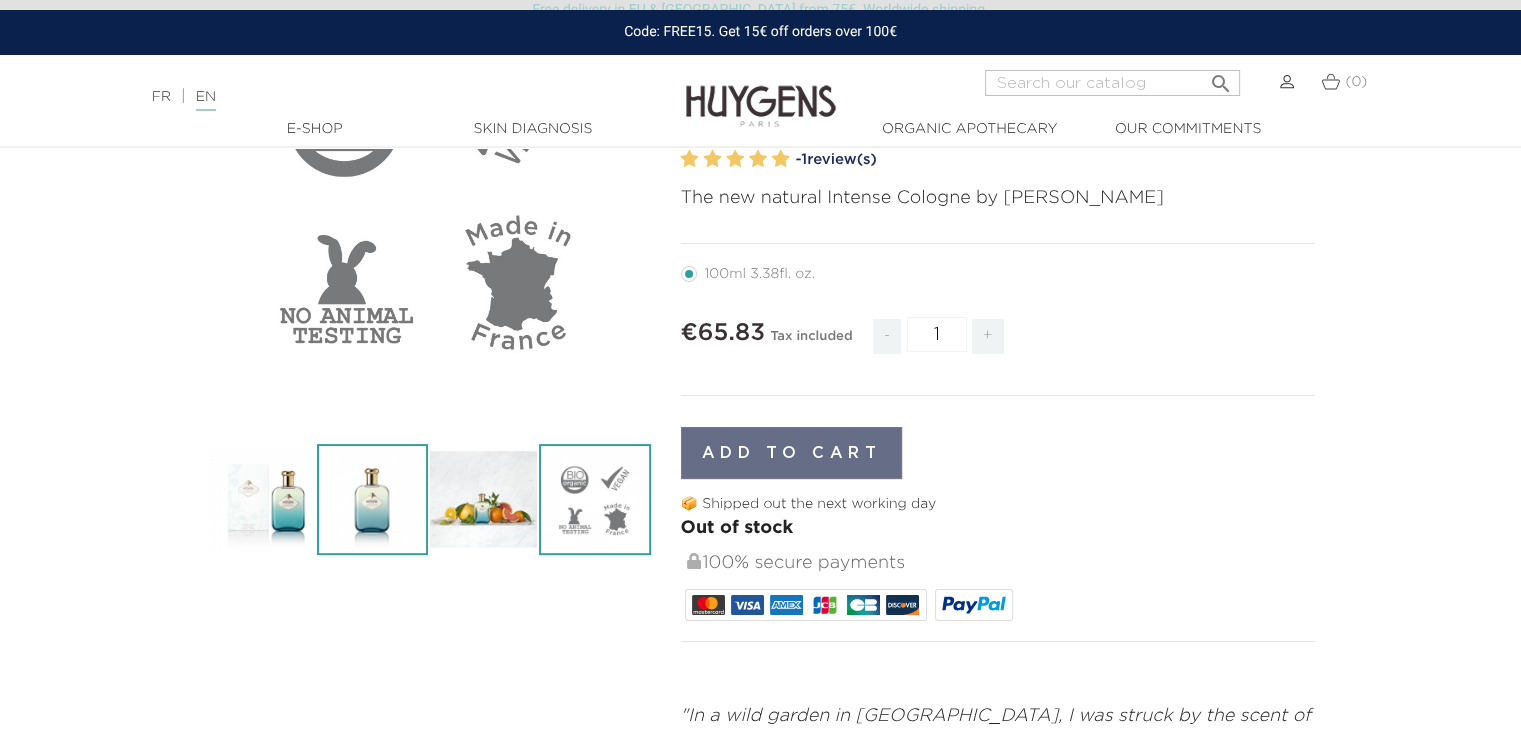 click at bounding box center [372, 499] 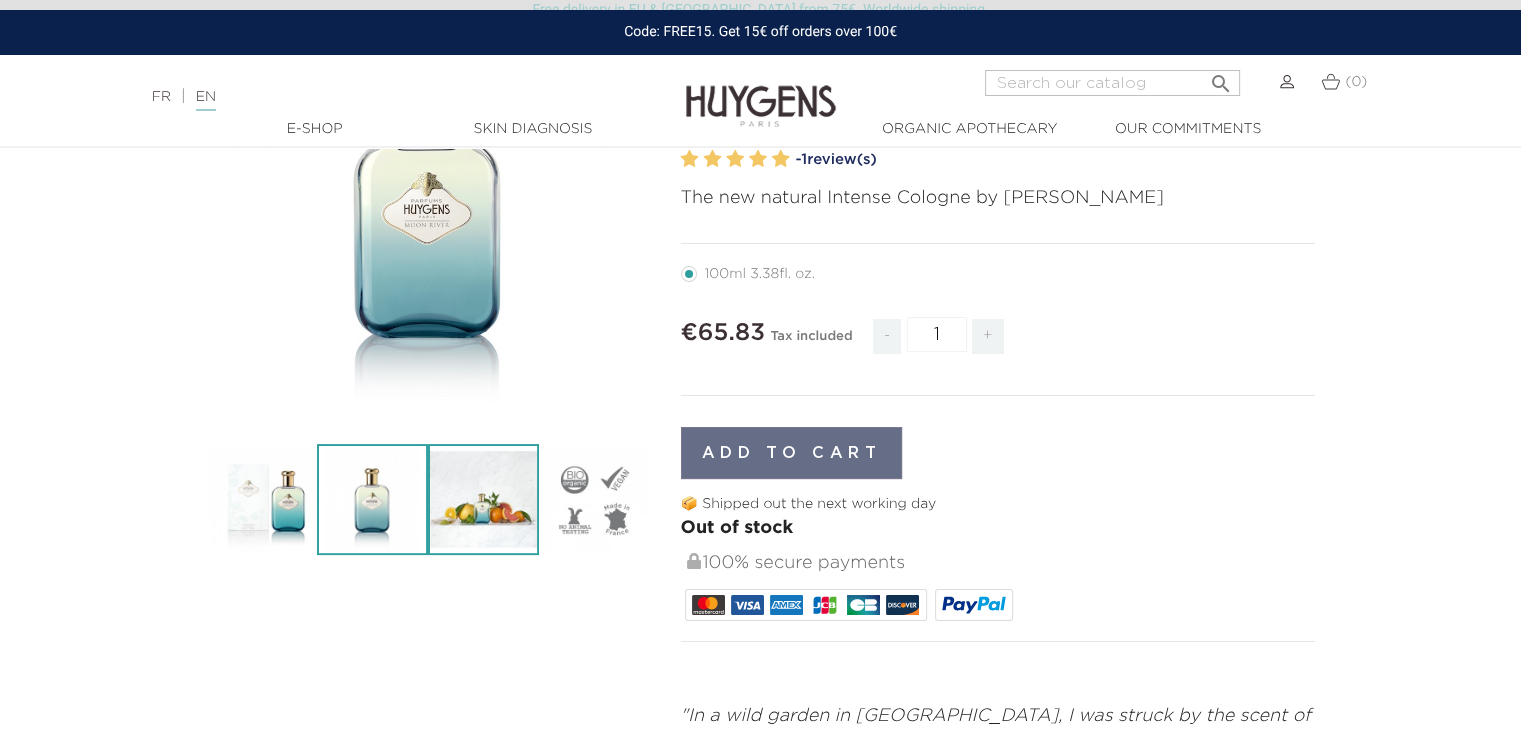 click at bounding box center [483, 499] 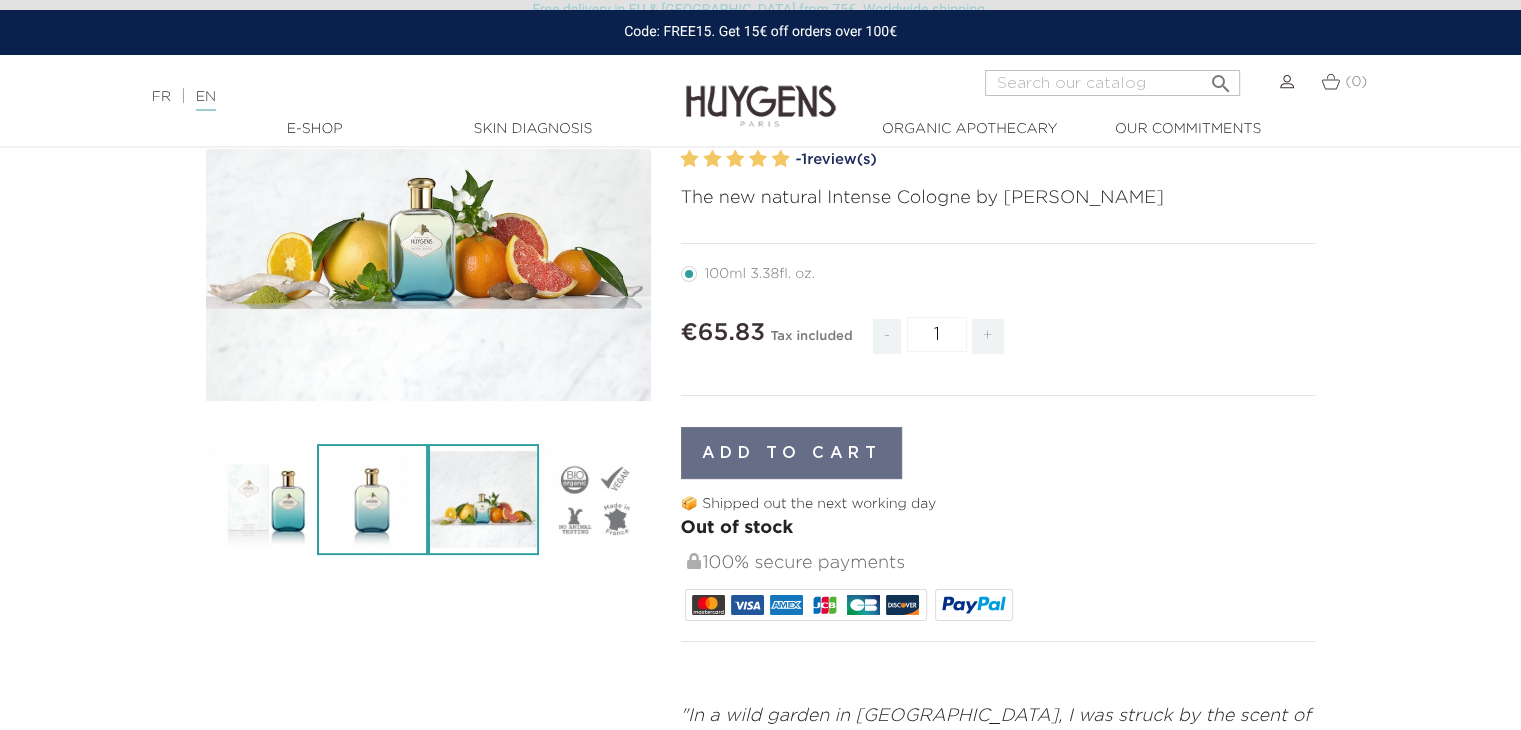 click on "Free delivery in EU & UK from 75€. Worldwide shipping.
Code: FREE15. Get 15€ off orders over 100€
Language:
FR
|                 EN
Français
English

Search
(0)
" at bounding box center [760, 85] 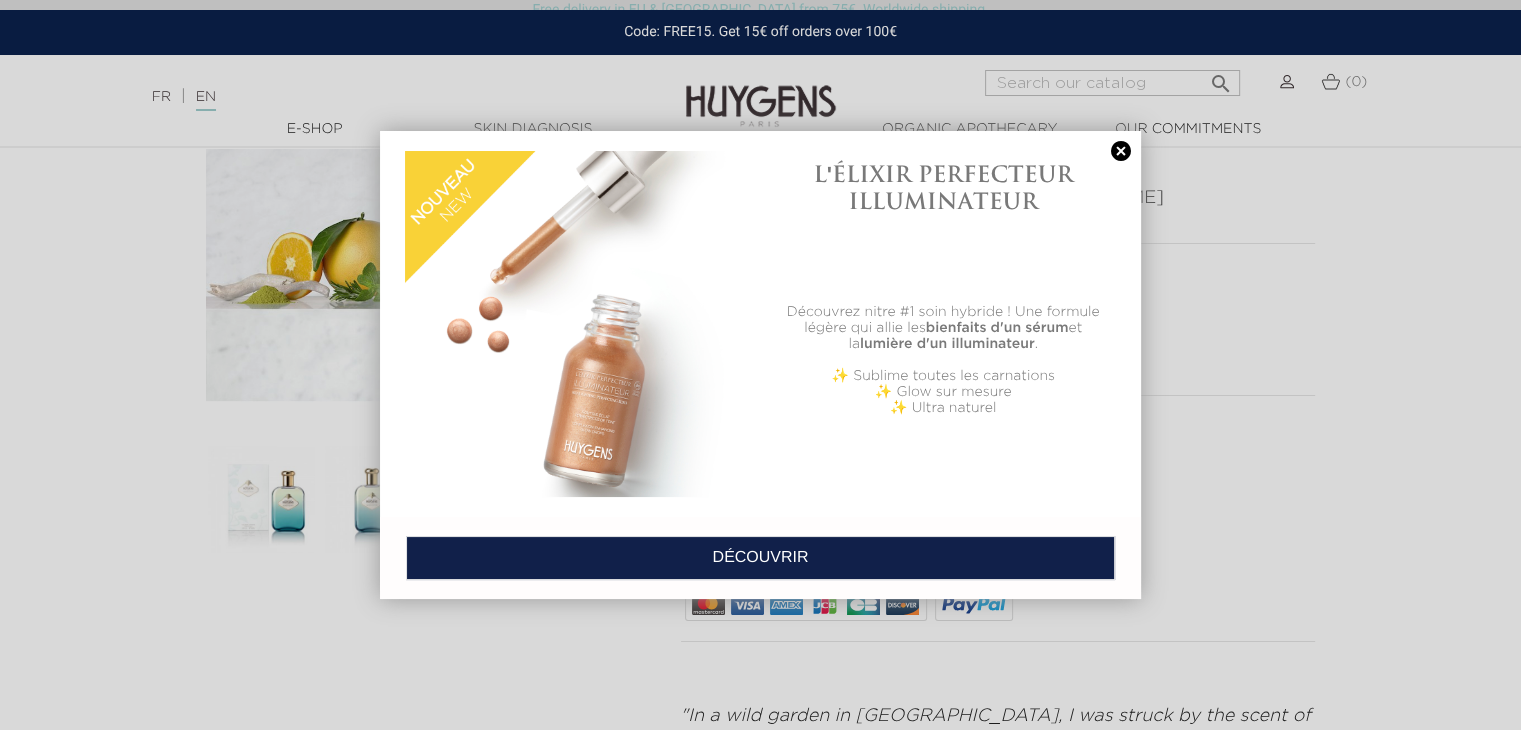 click at bounding box center [1121, 151] 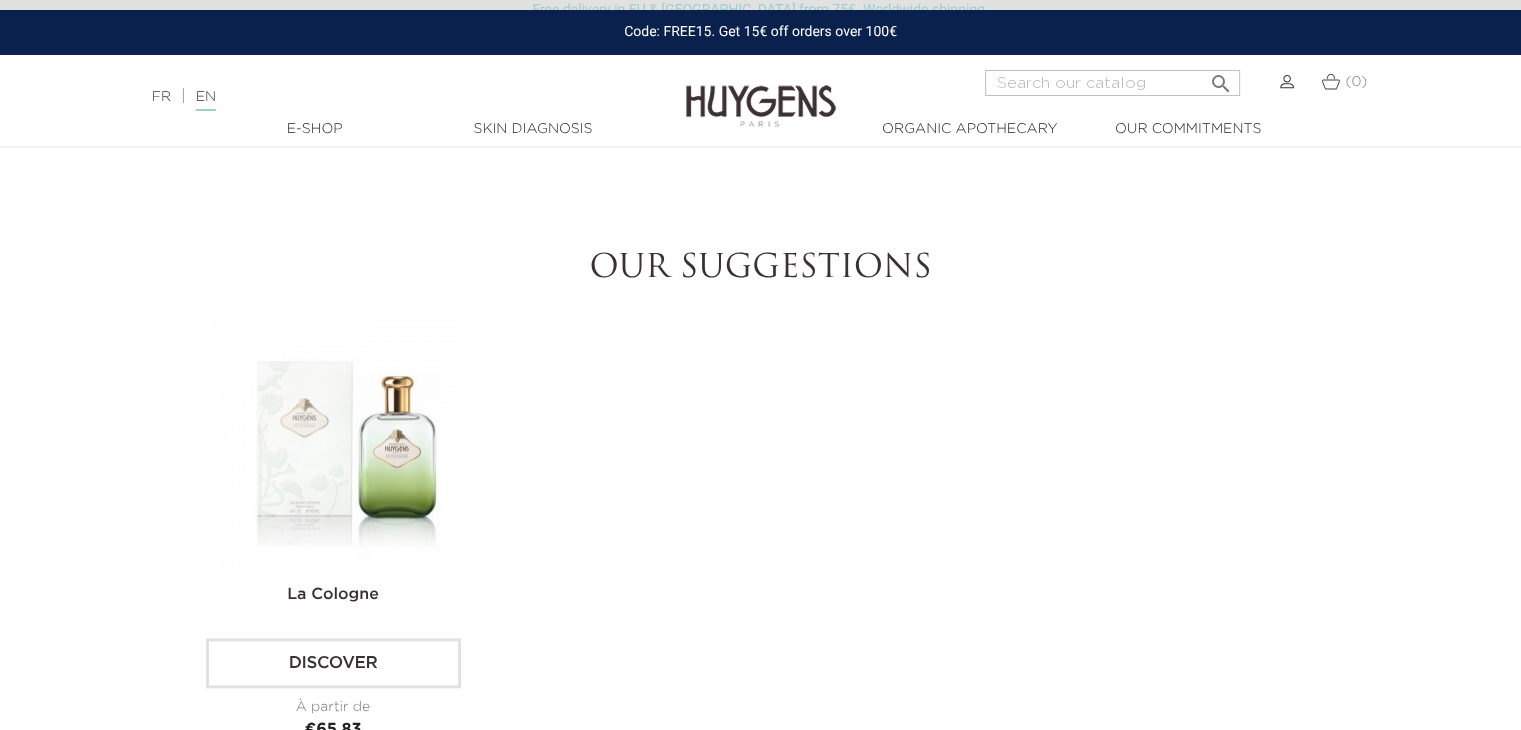 scroll, scrollTop: 2012, scrollLeft: 0, axis: vertical 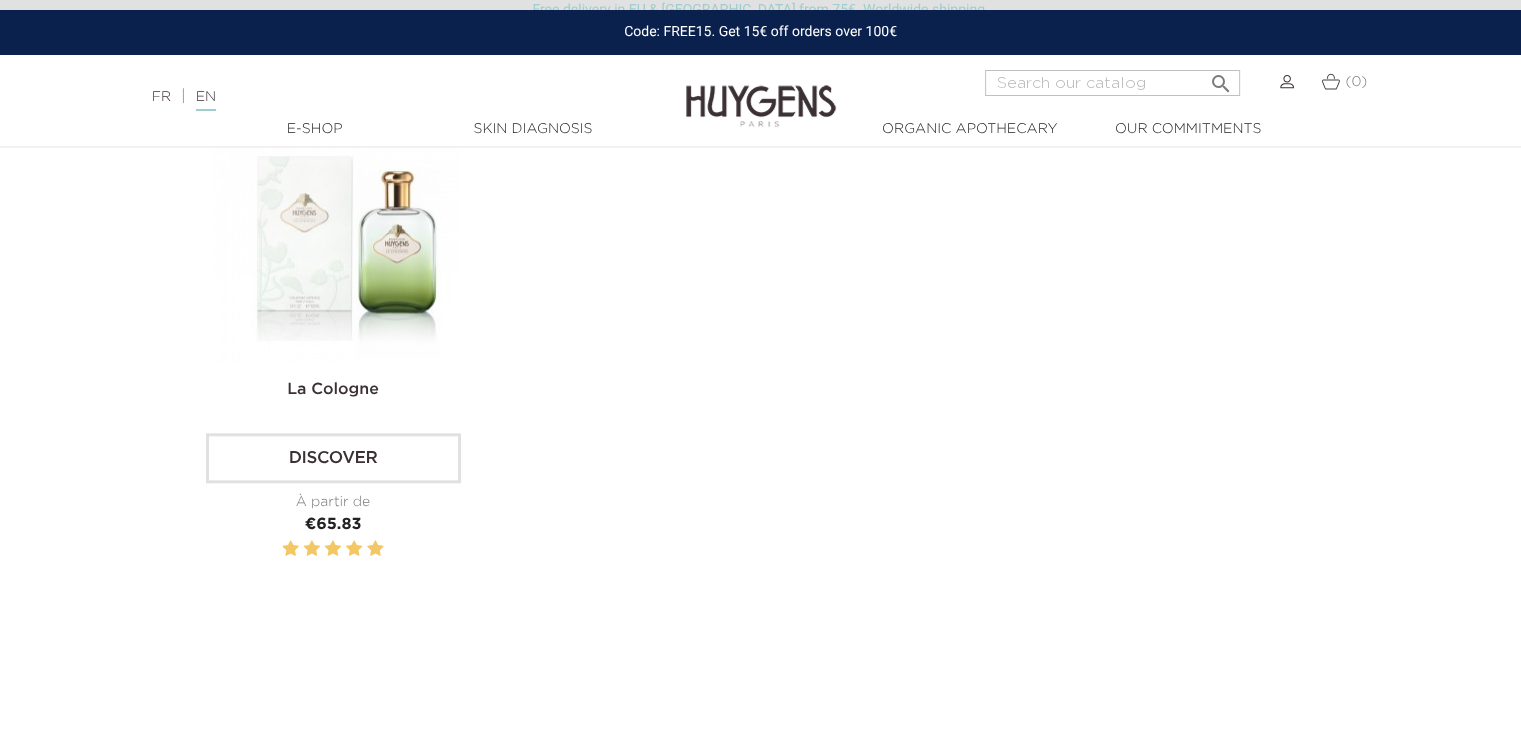 click at bounding box center (335, 238) 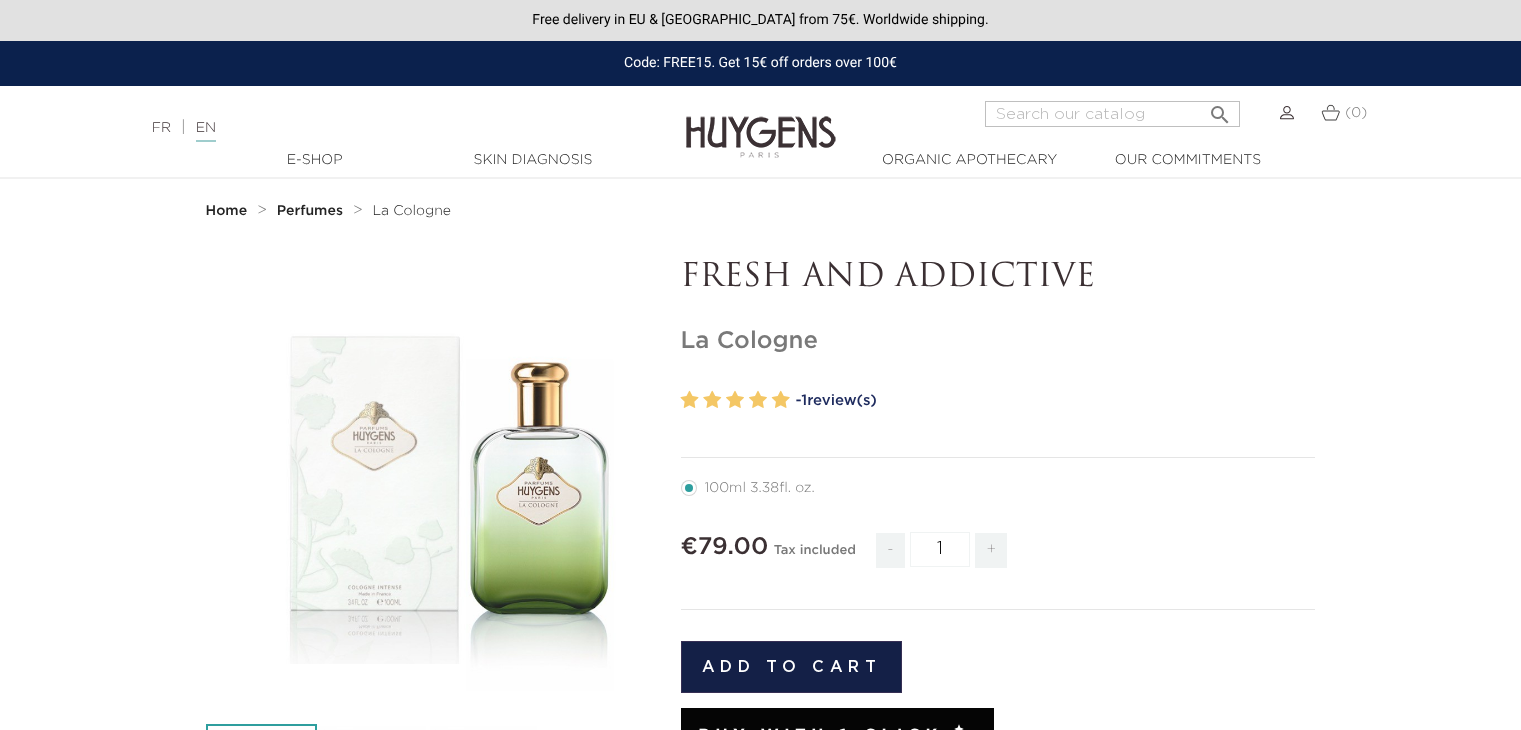 scroll, scrollTop: 0, scrollLeft: 0, axis: both 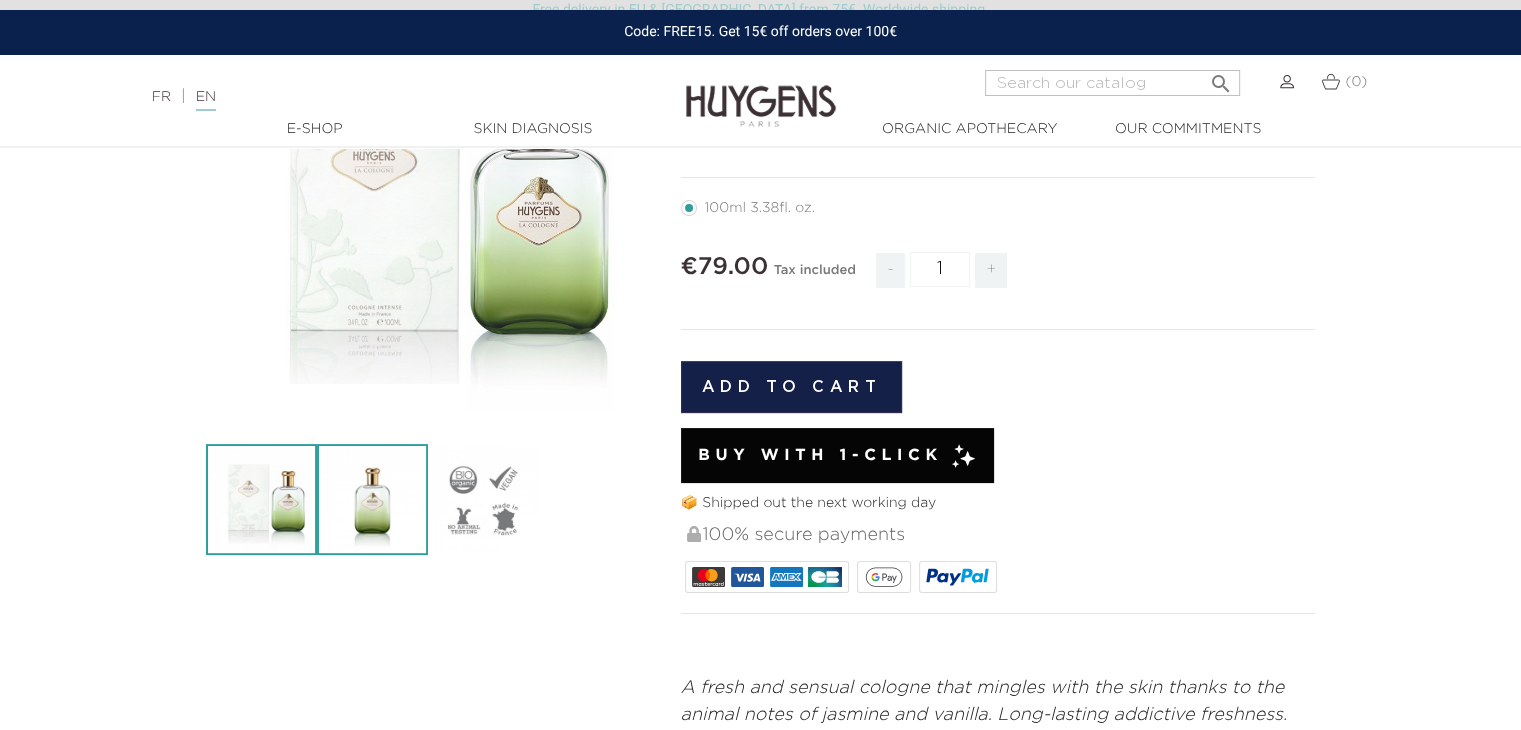 click at bounding box center (372, 499) 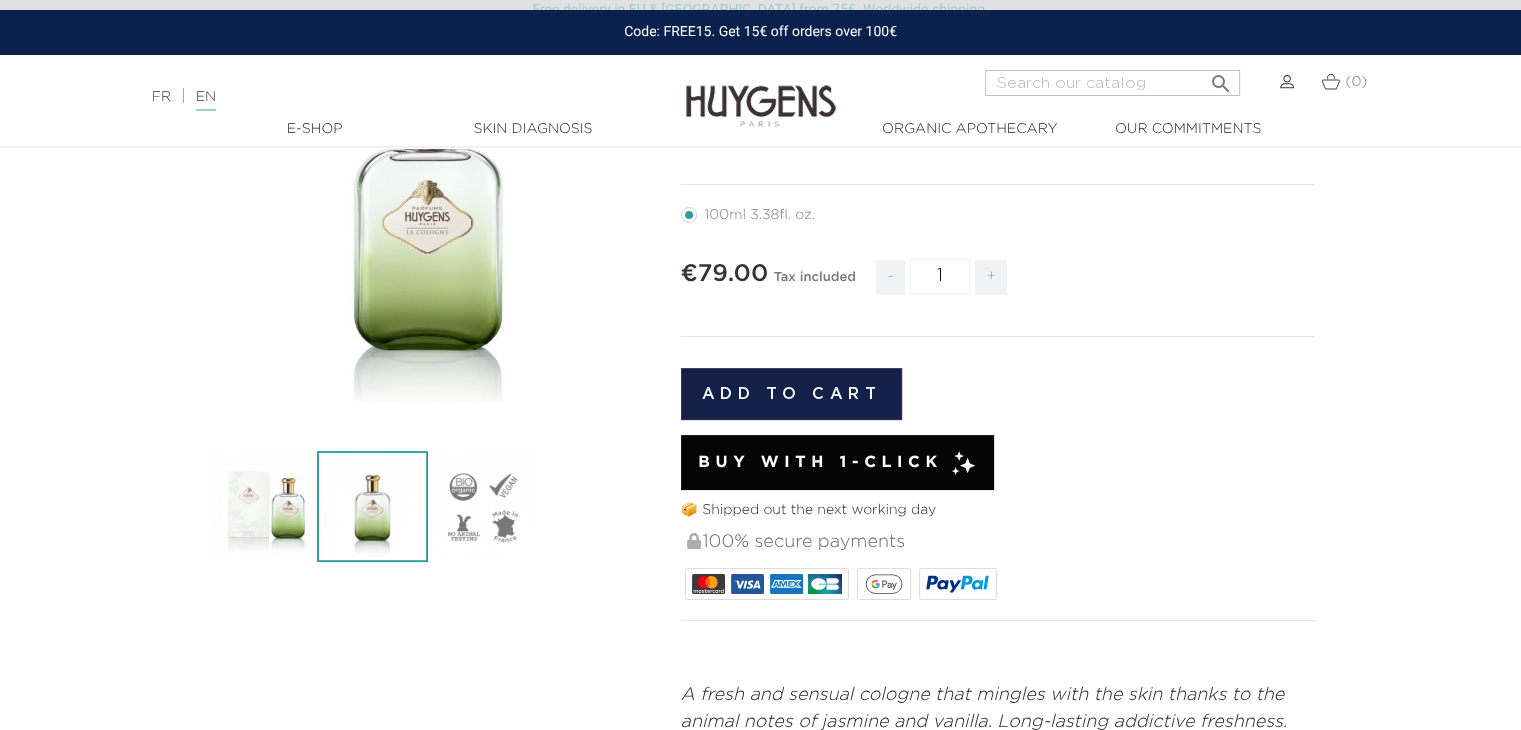 scroll, scrollTop: 0, scrollLeft: 0, axis: both 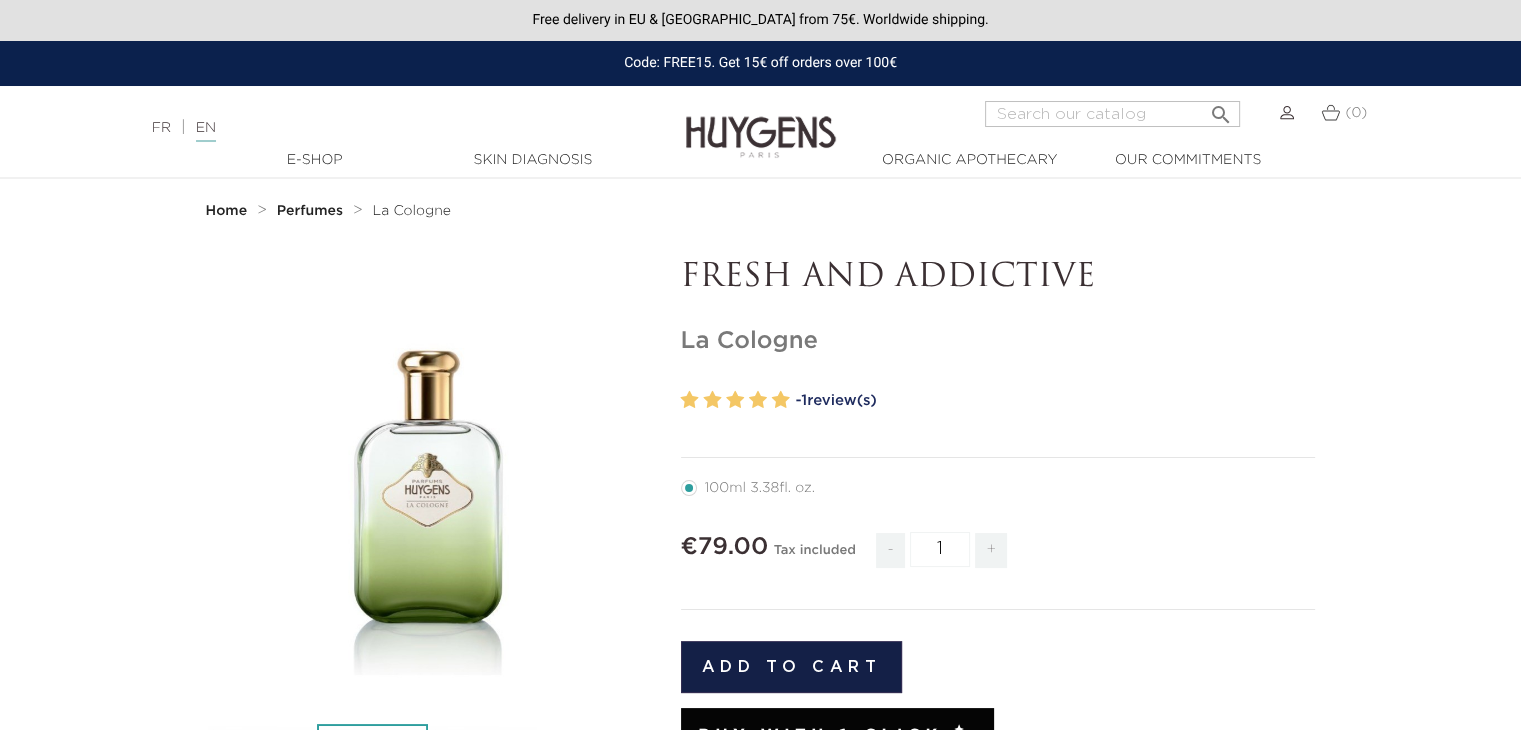 click on "Perfumes" at bounding box center (310, 211) 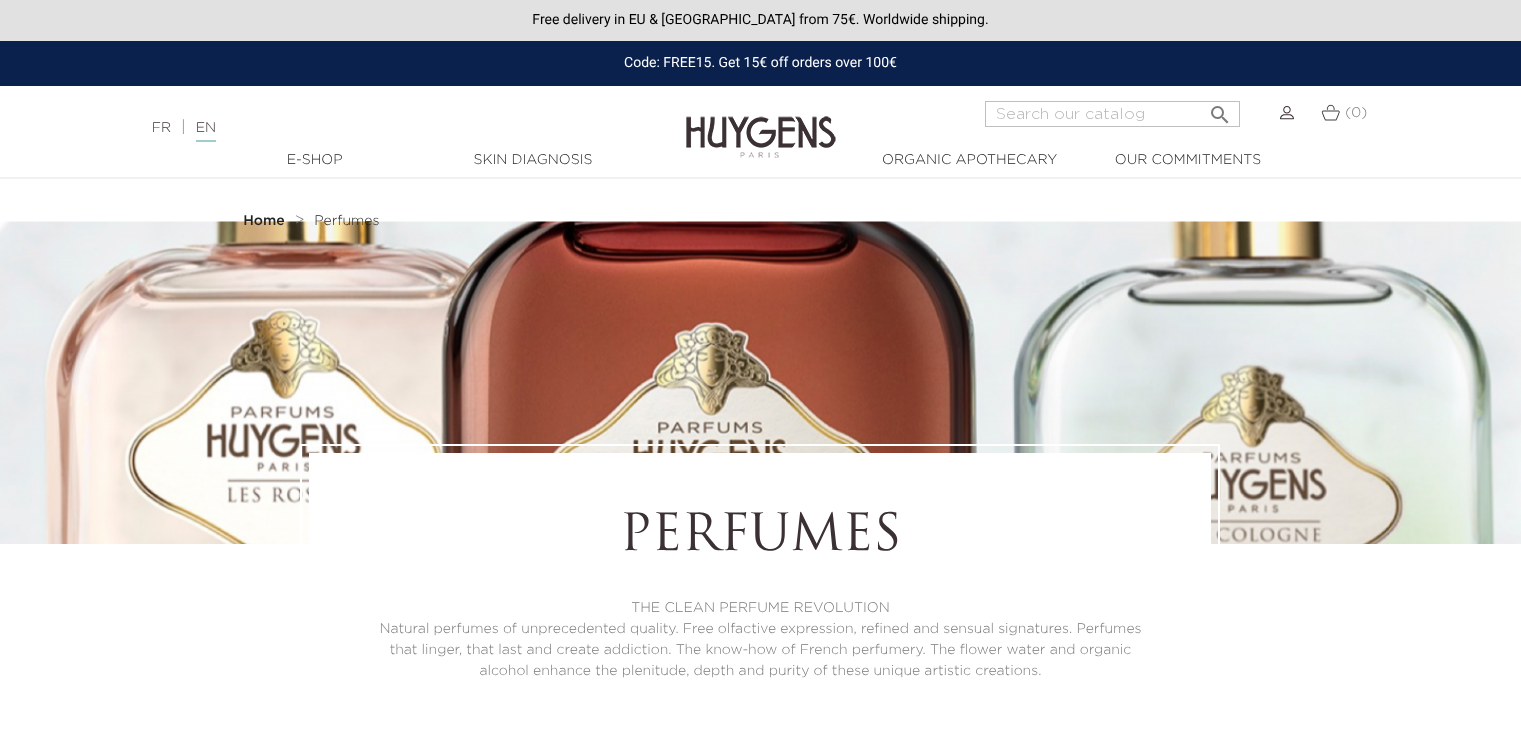 scroll, scrollTop: 0, scrollLeft: 0, axis: both 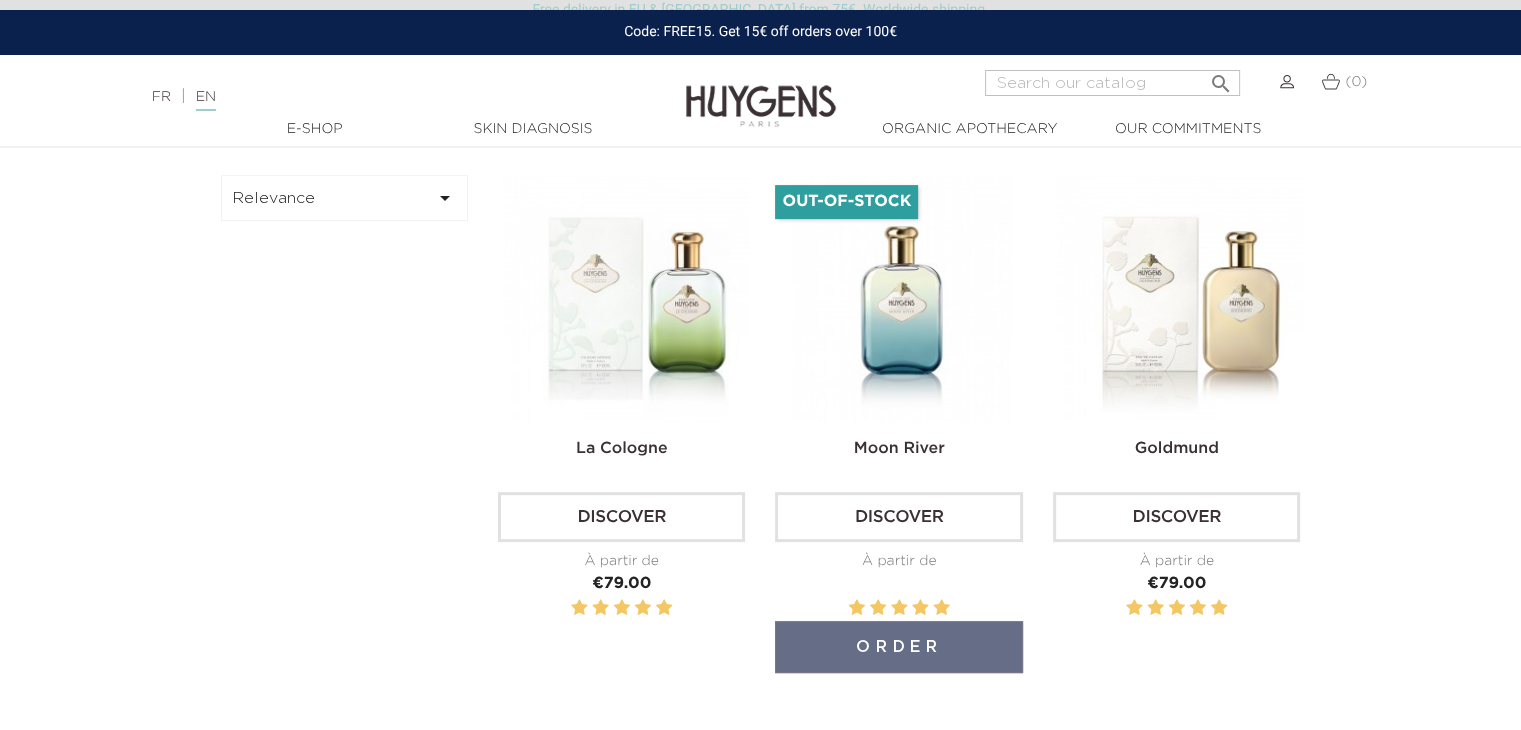 click at bounding box center [902, 298] 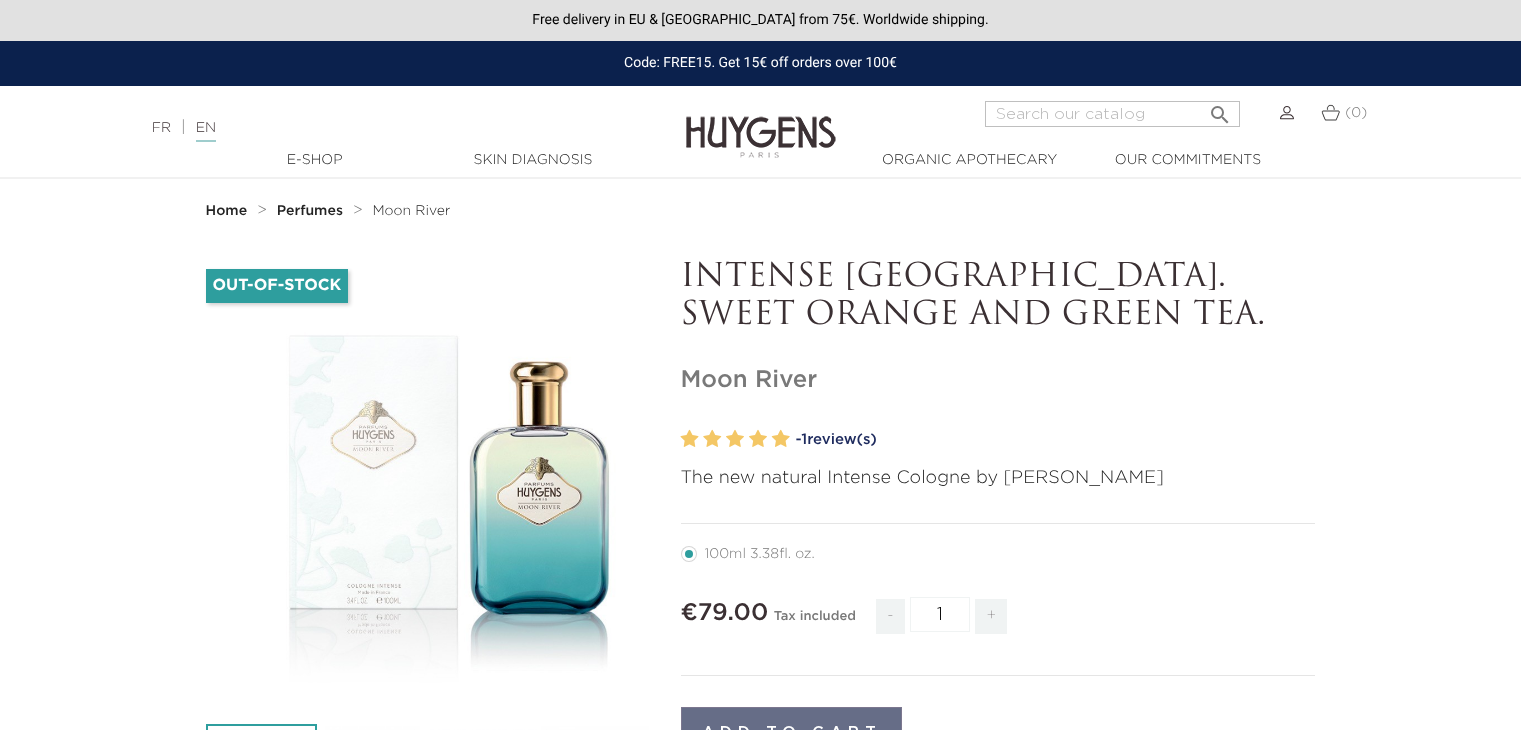 scroll, scrollTop: 0, scrollLeft: 0, axis: both 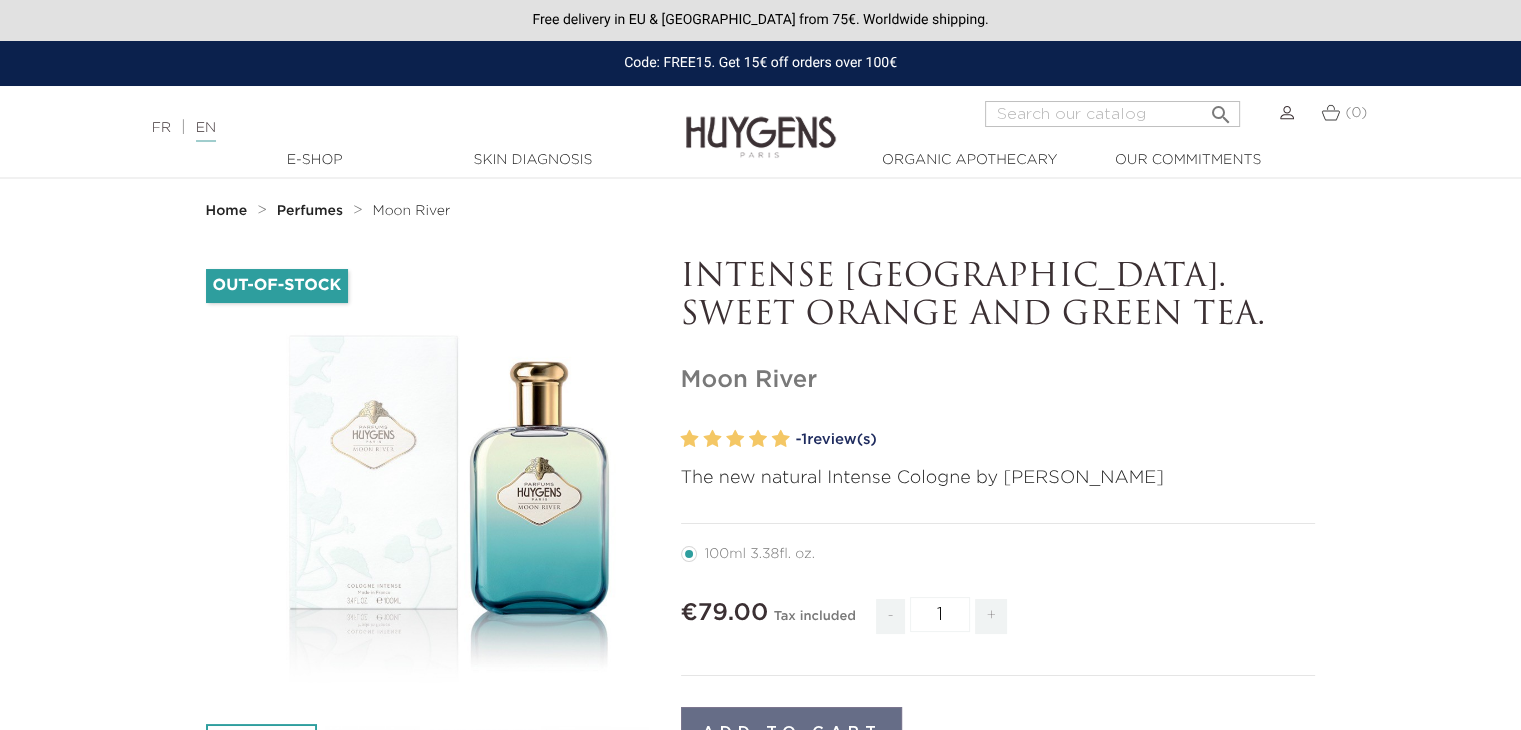 click at bounding box center [761, 122] 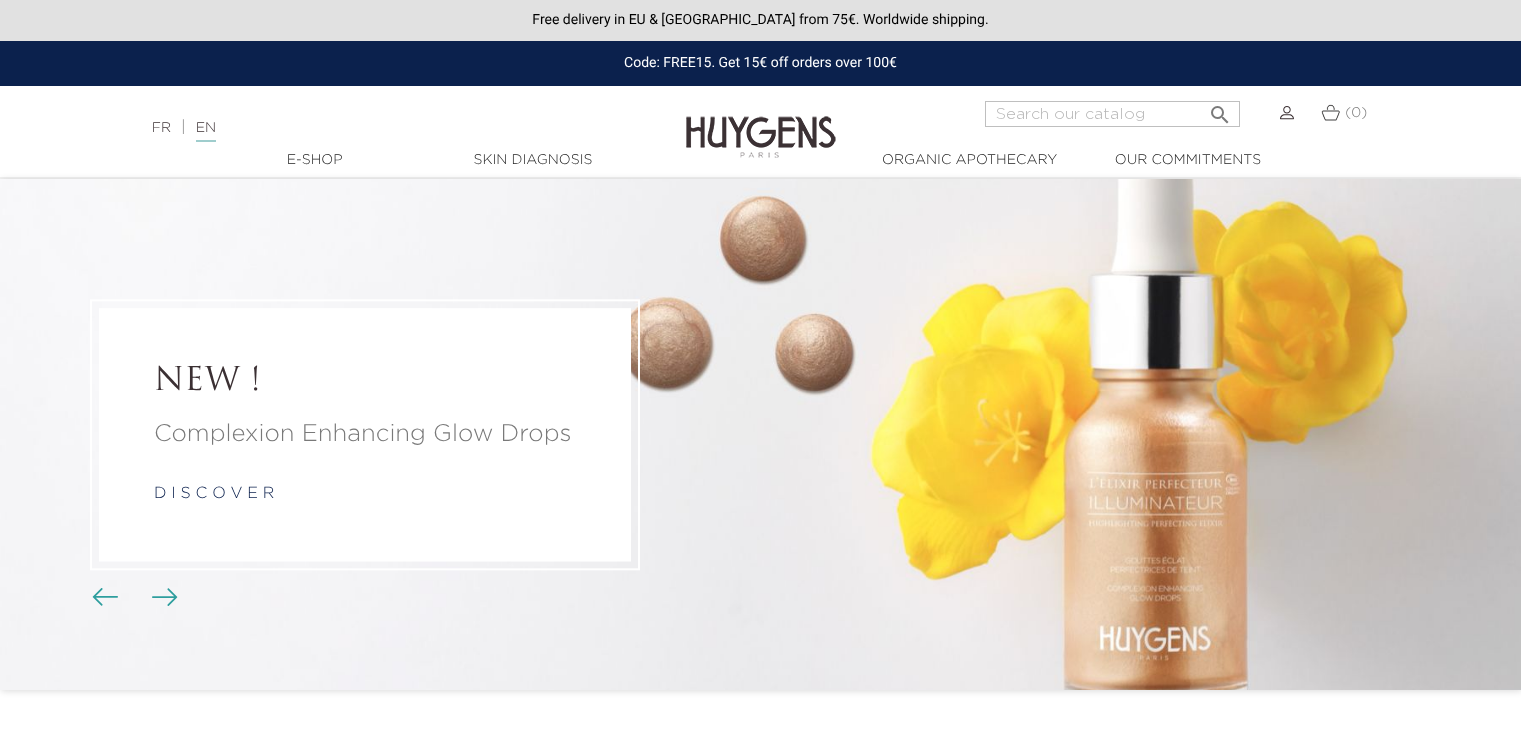 scroll, scrollTop: 0, scrollLeft: 0, axis: both 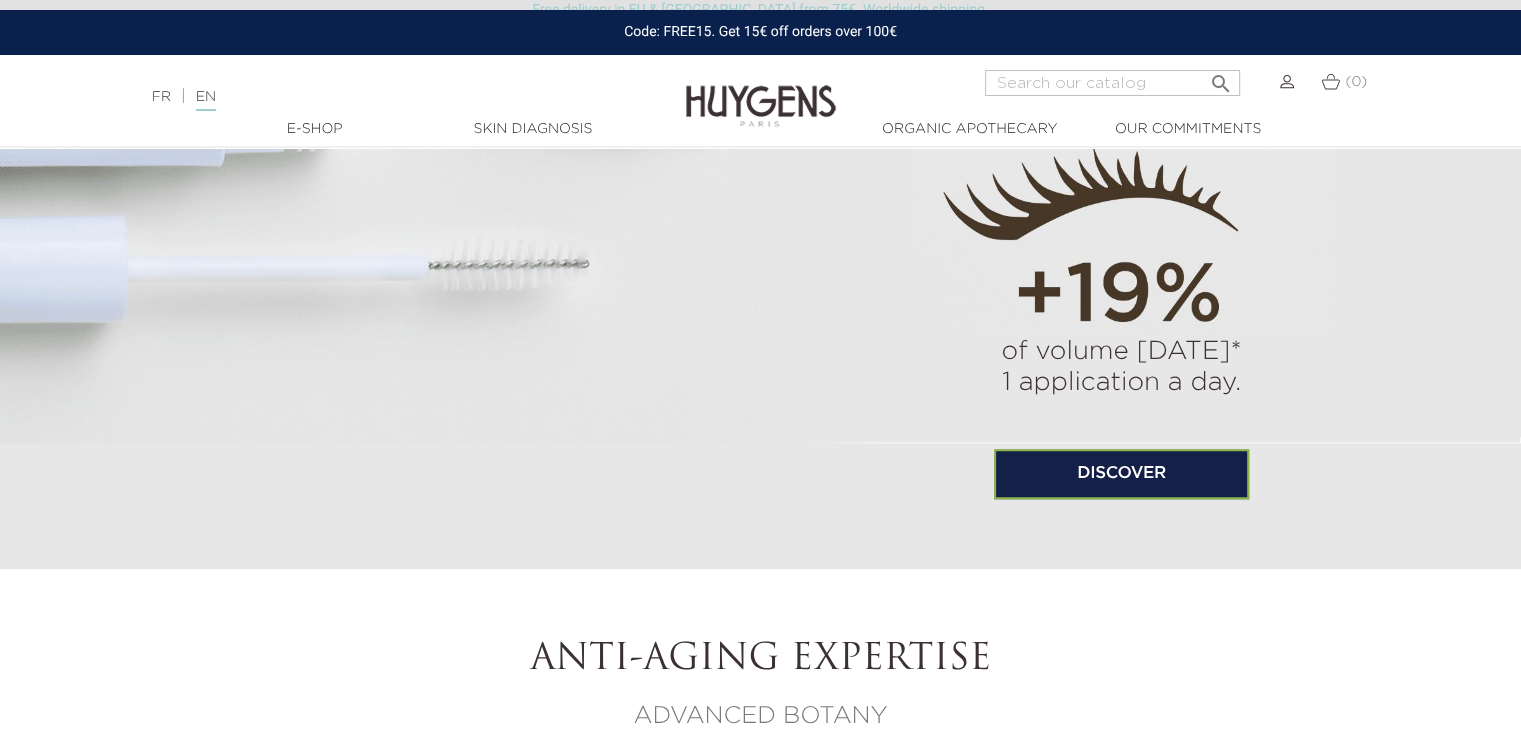 click on "of volume in 30 days*
1 application a day.
Discover" at bounding box center [1122, 229] 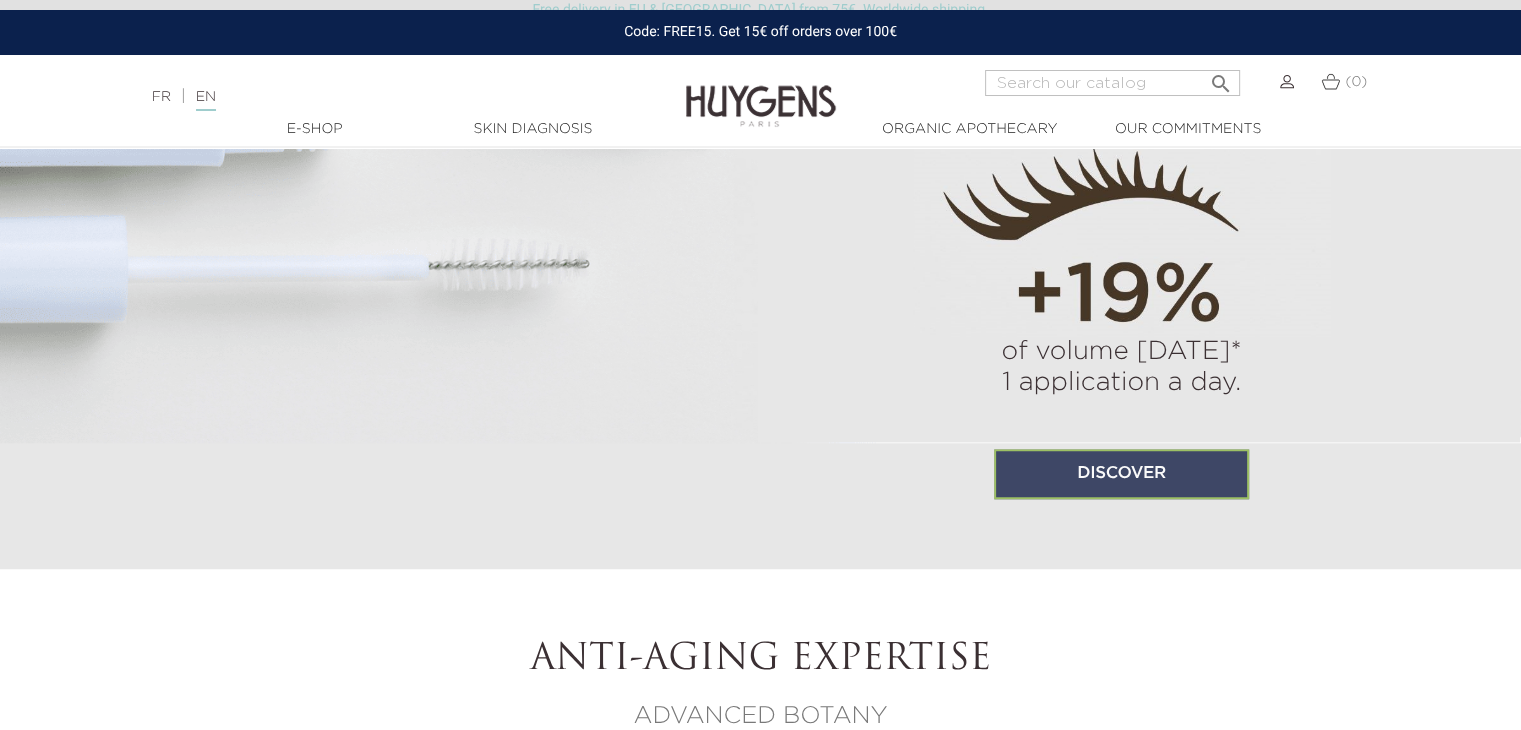 click on "Discover" at bounding box center [1121, 474] 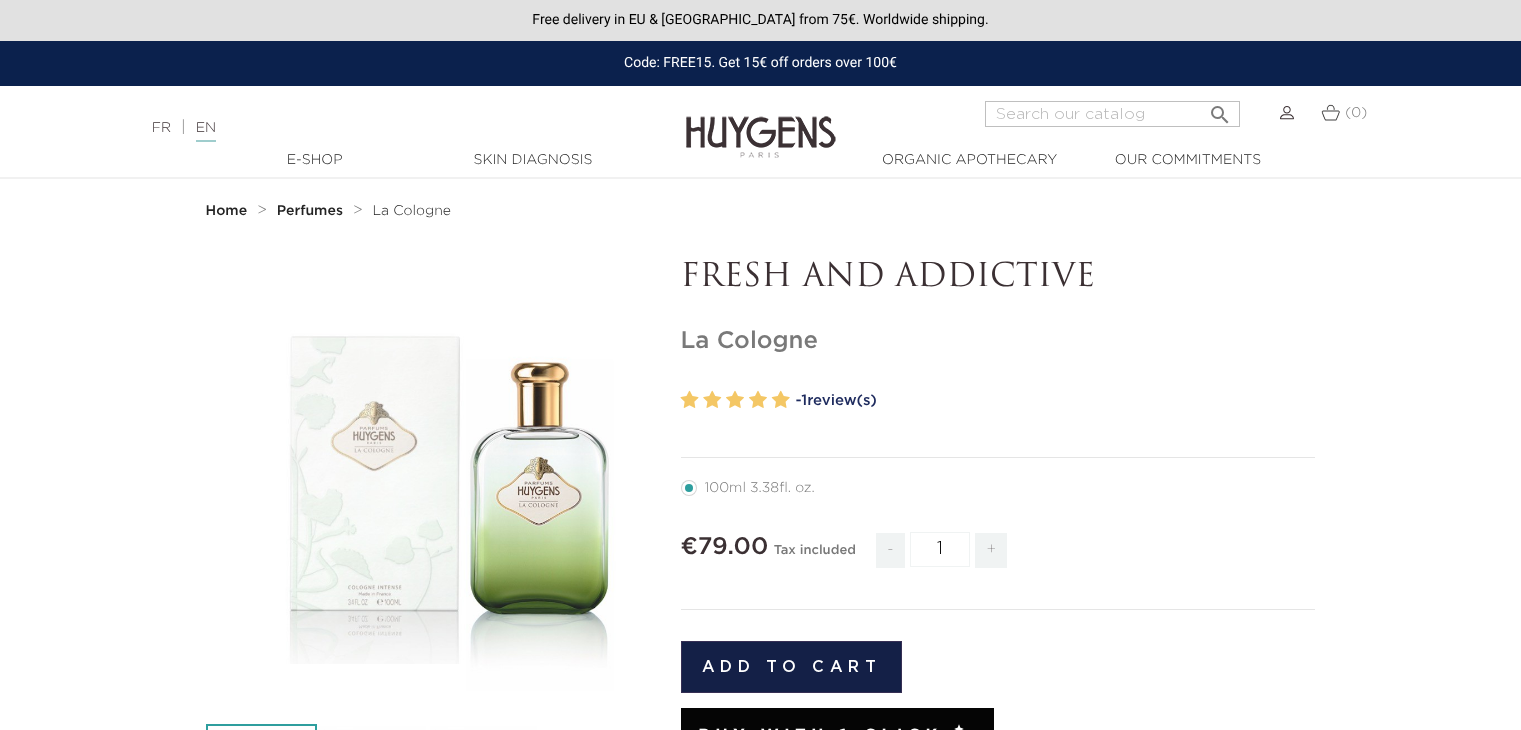 scroll, scrollTop: 0, scrollLeft: 0, axis: both 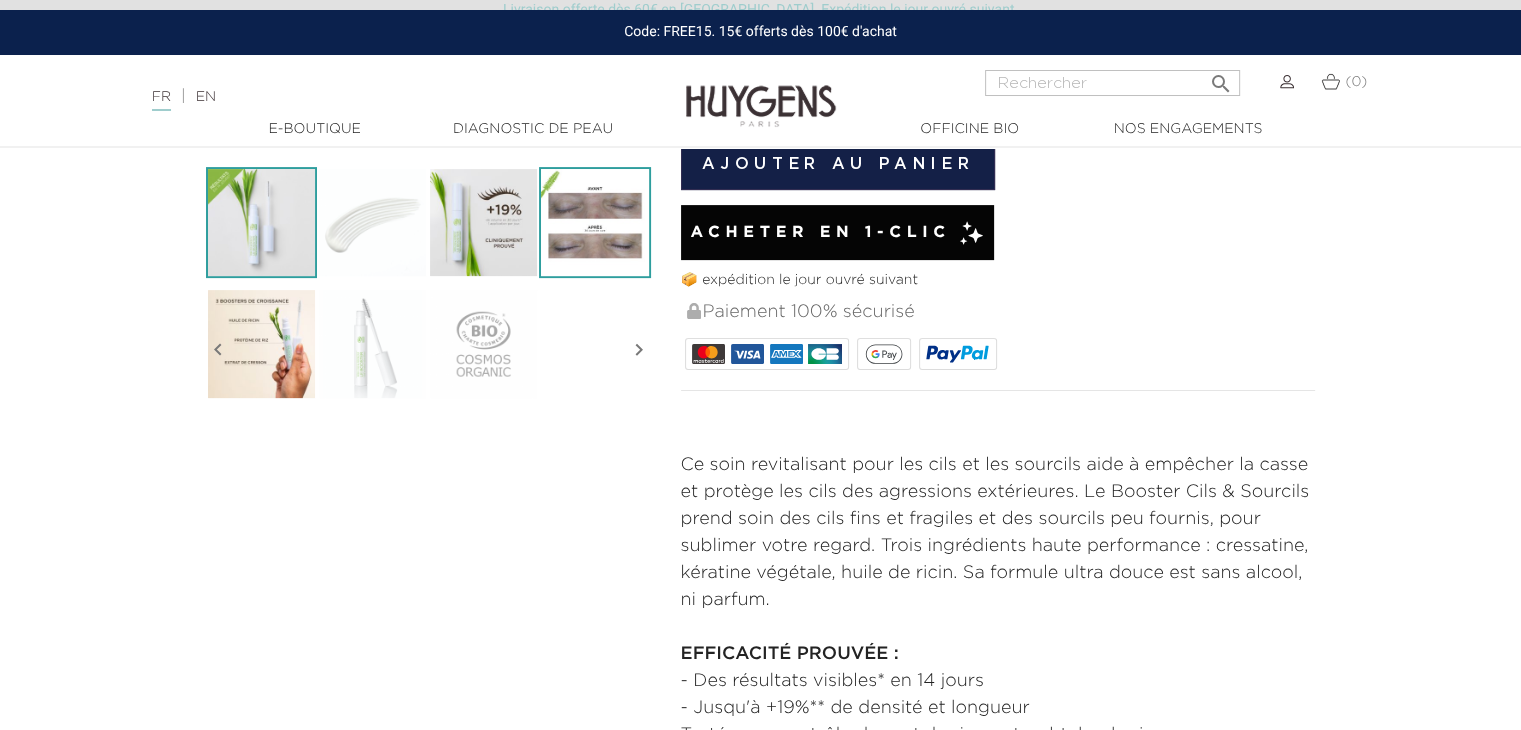 click at bounding box center (594, 222) 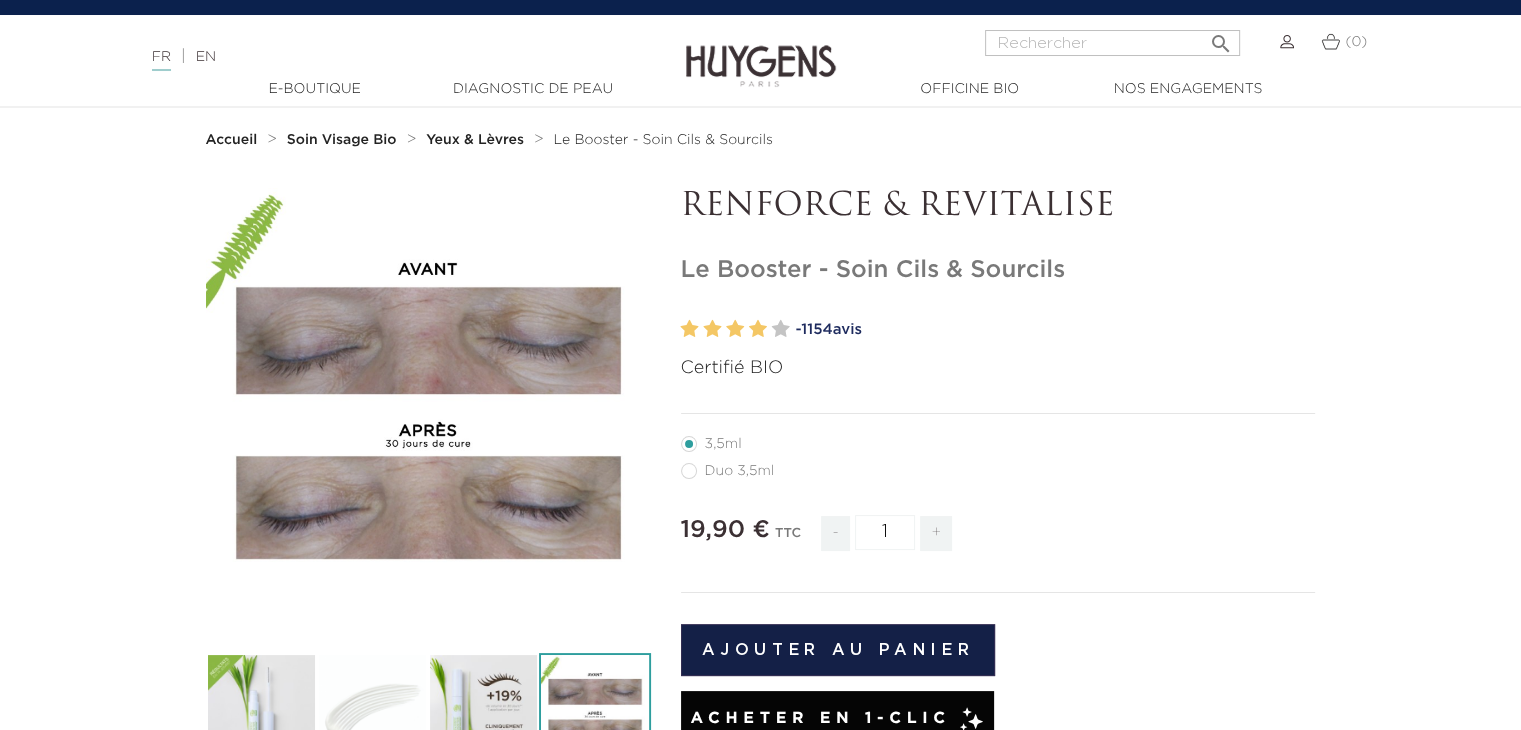 scroll, scrollTop: 0, scrollLeft: 0, axis: both 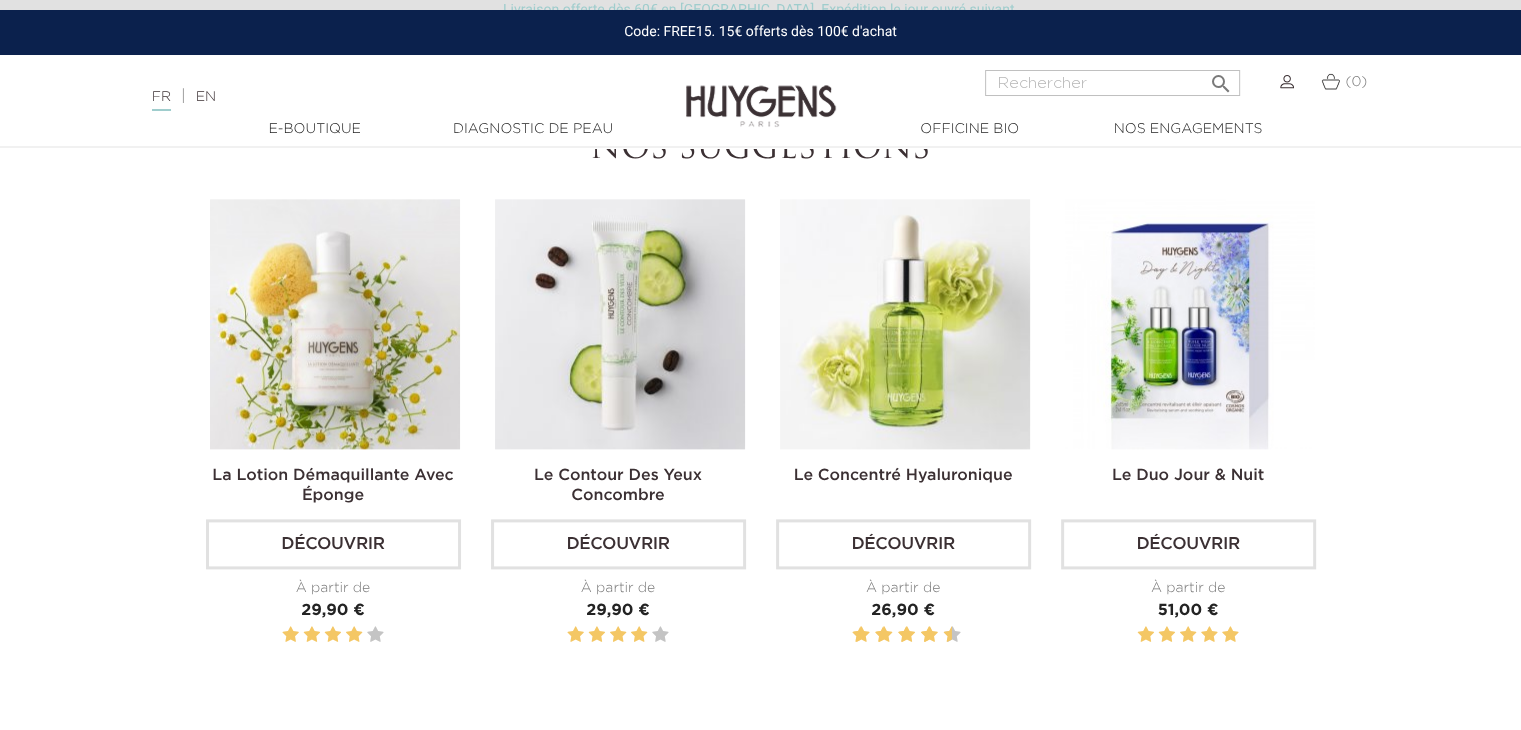 drag, startPoint x: 672, startPoint y: 331, endPoint x: 661, endPoint y: 338, distance: 13.038404 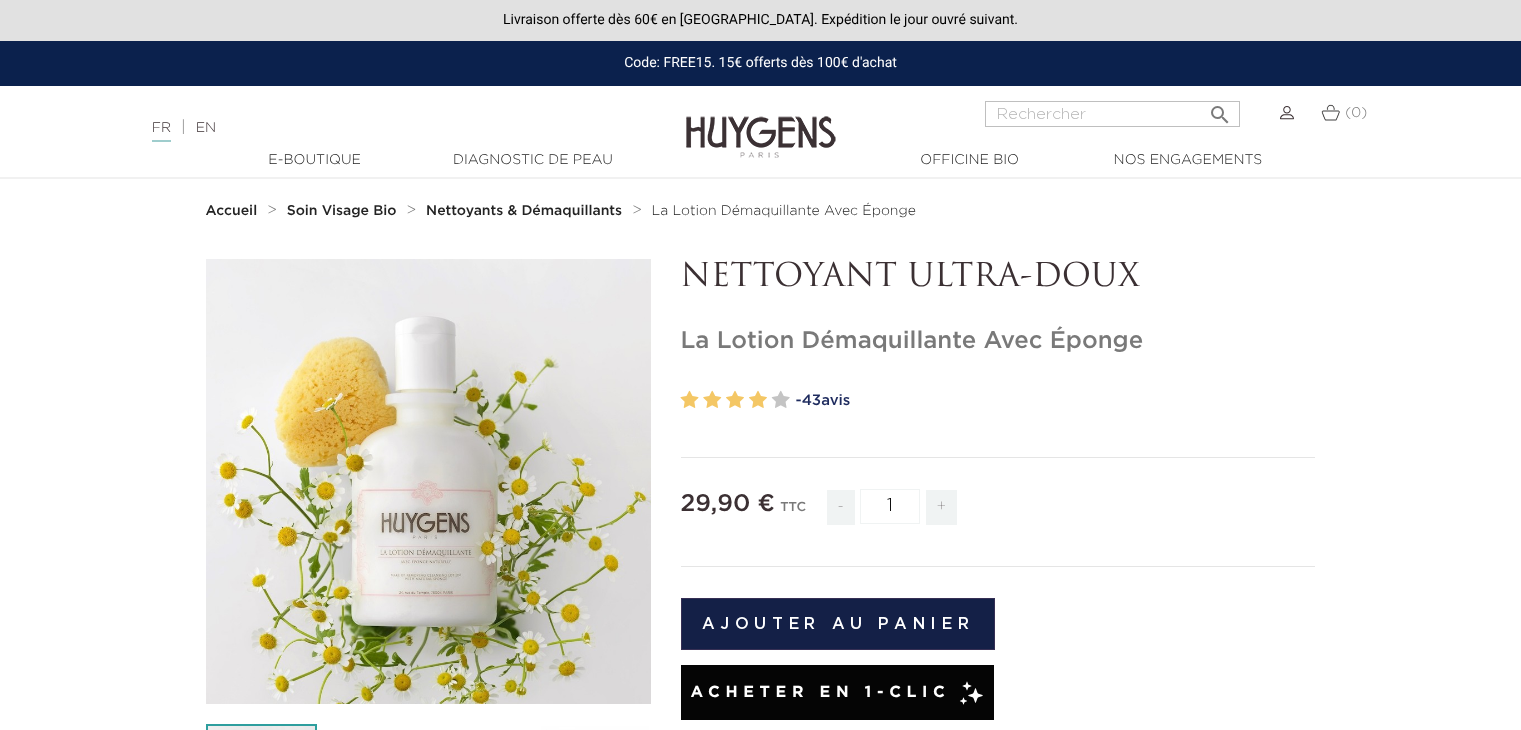 scroll, scrollTop: 0, scrollLeft: 0, axis: both 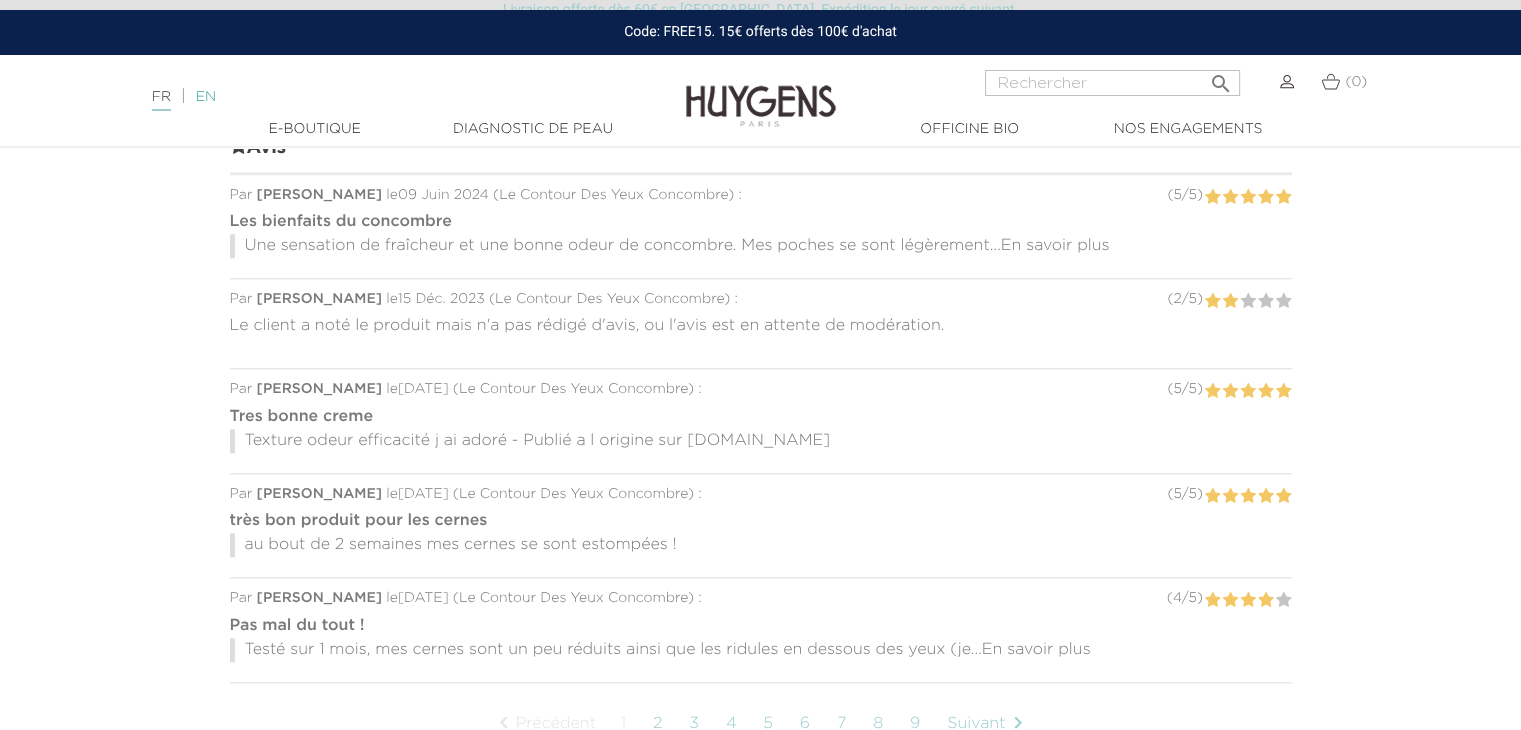 click on "EN" at bounding box center (206, 97) 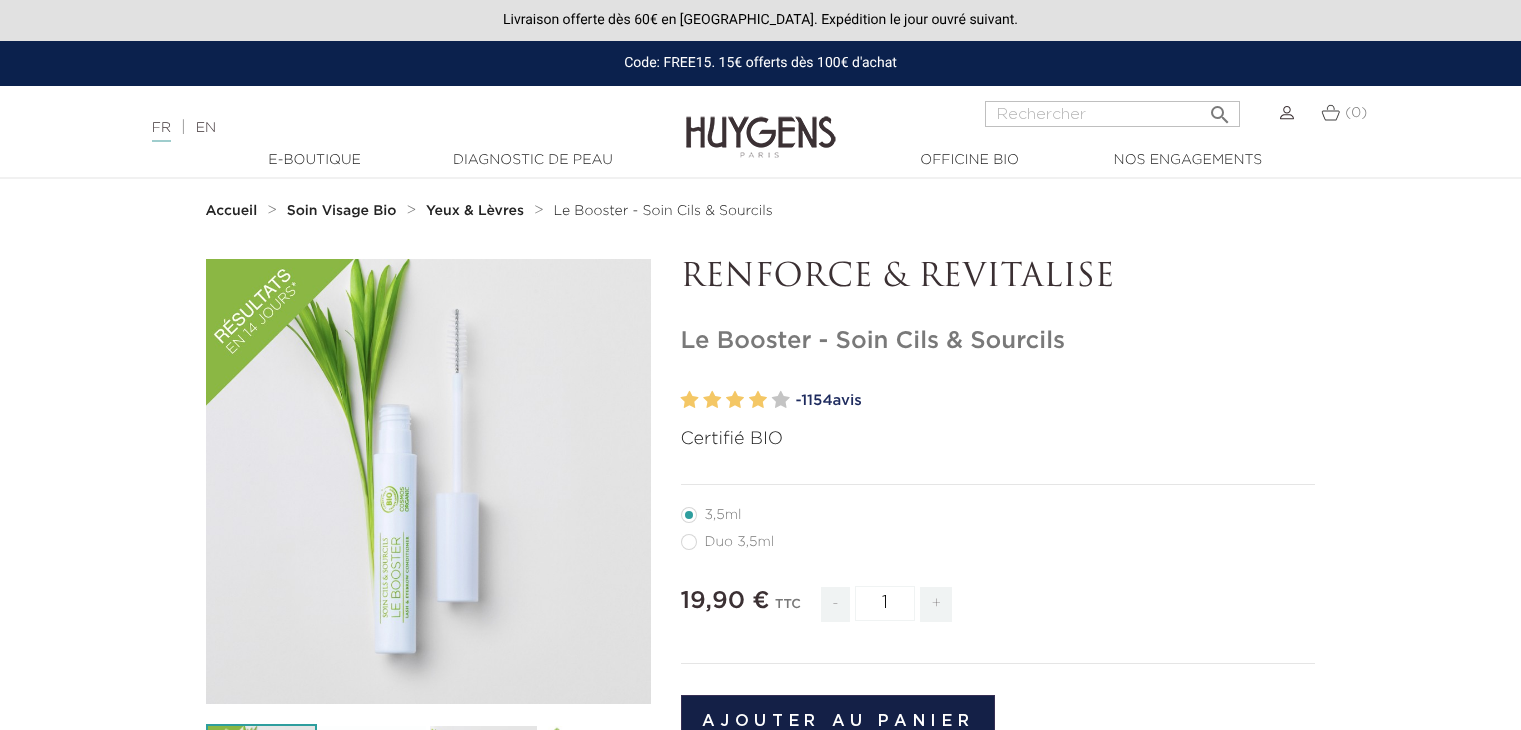 scroll, scrollTop: 0, scrollLeft: 0, axis: both 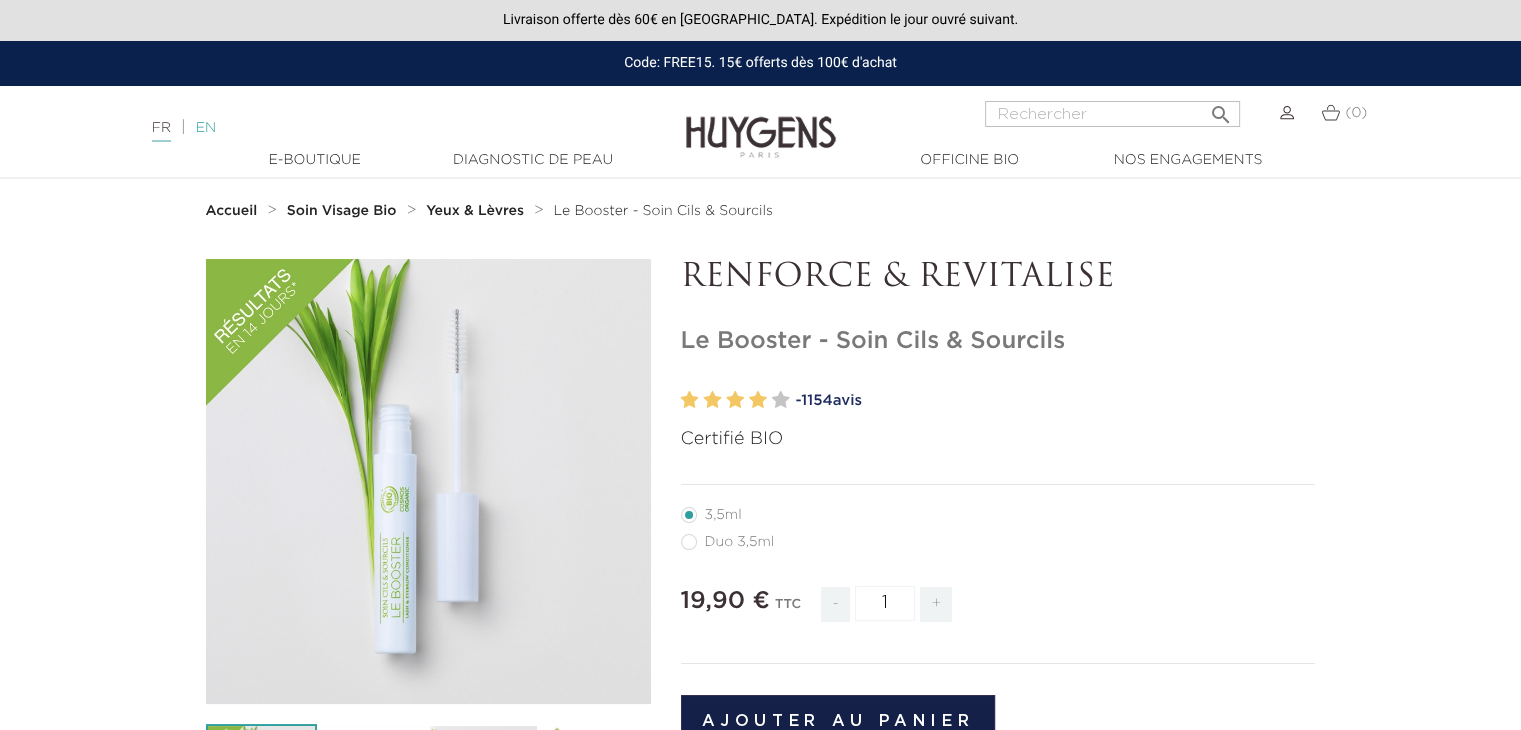 click on "EN" at bounding box center [206, 128] 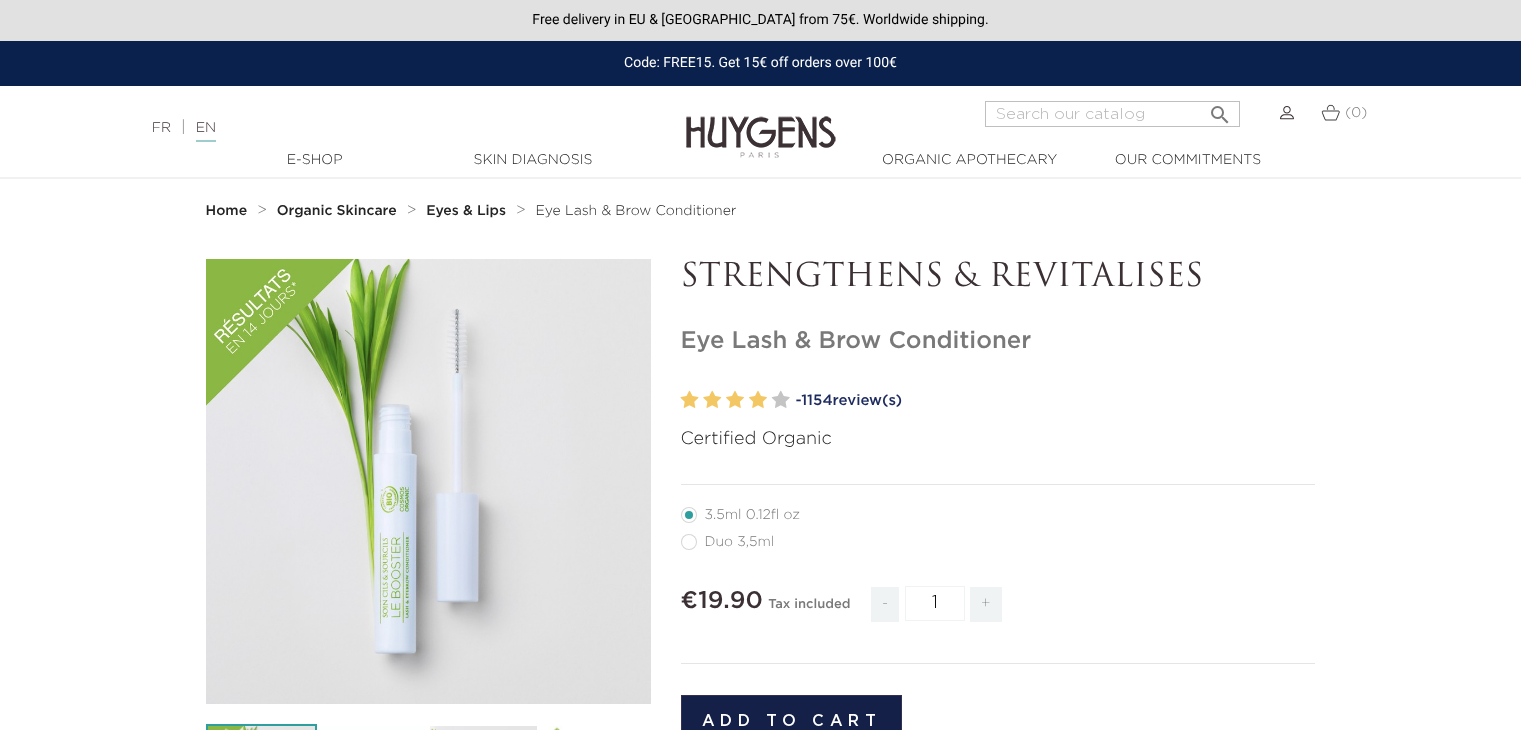 scroll, scrollTop: 0, scrollLeft: 0, axis: both 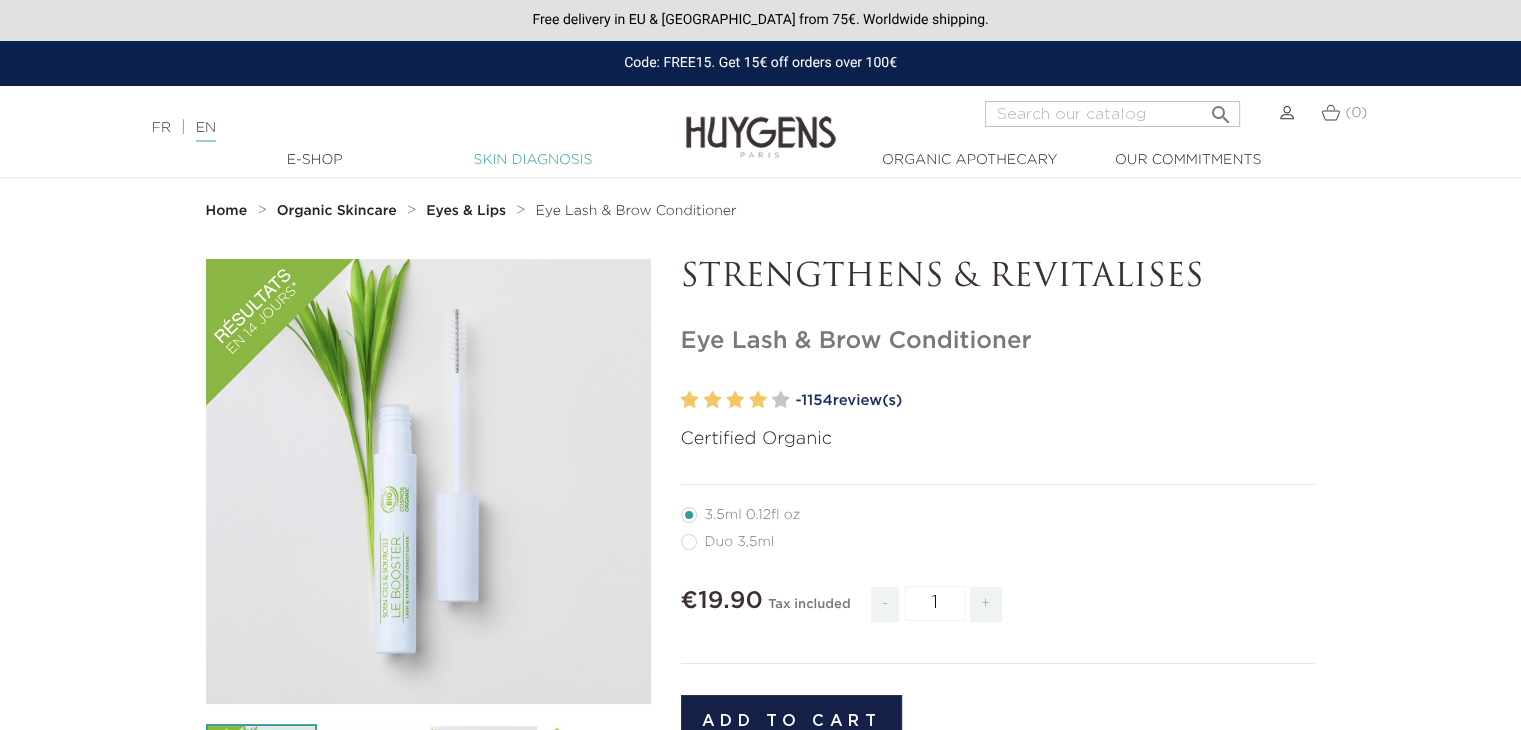 click on "Skin Diagnosis" at bounding box center [533, 160] 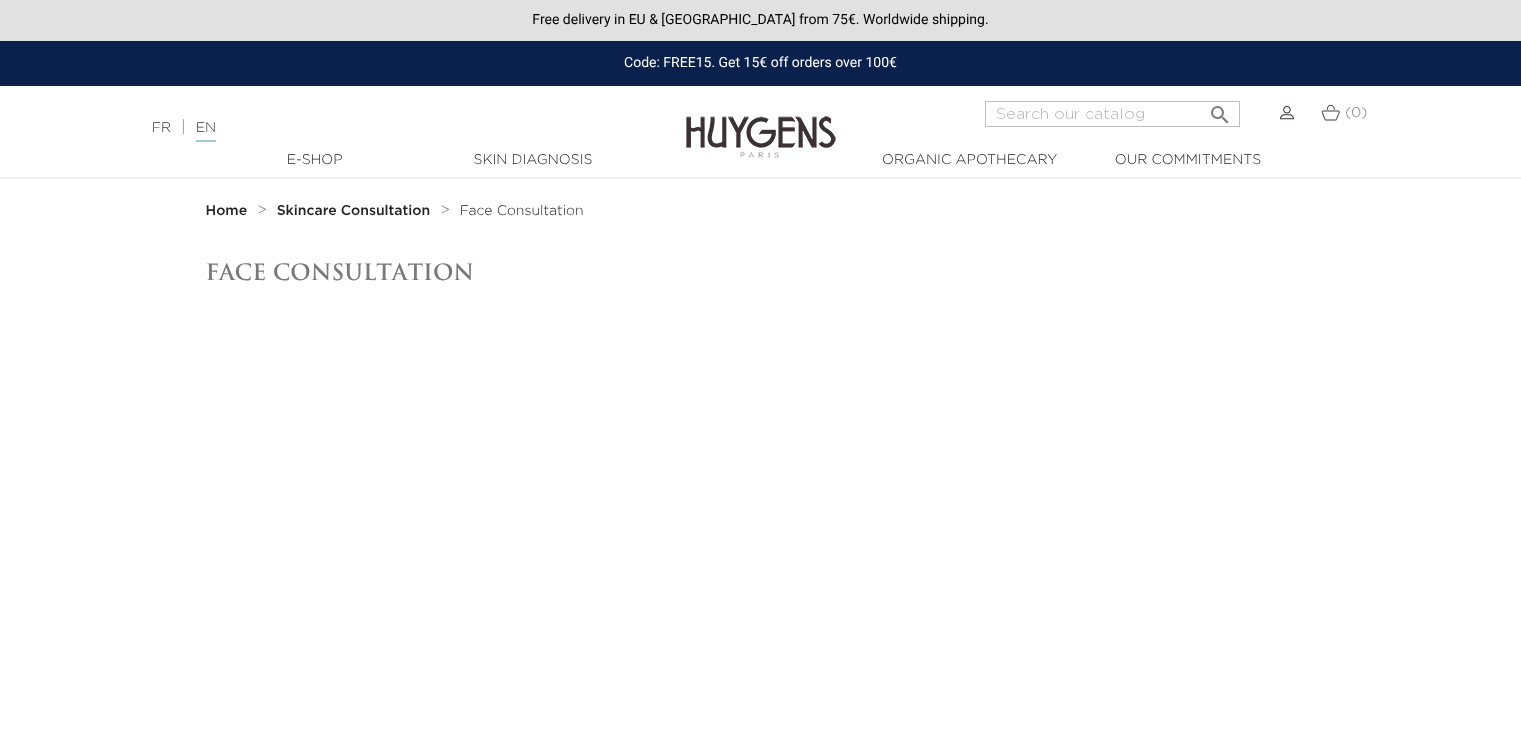 scroll, scrollTop: 0, scrollLeft: 0, axis: both 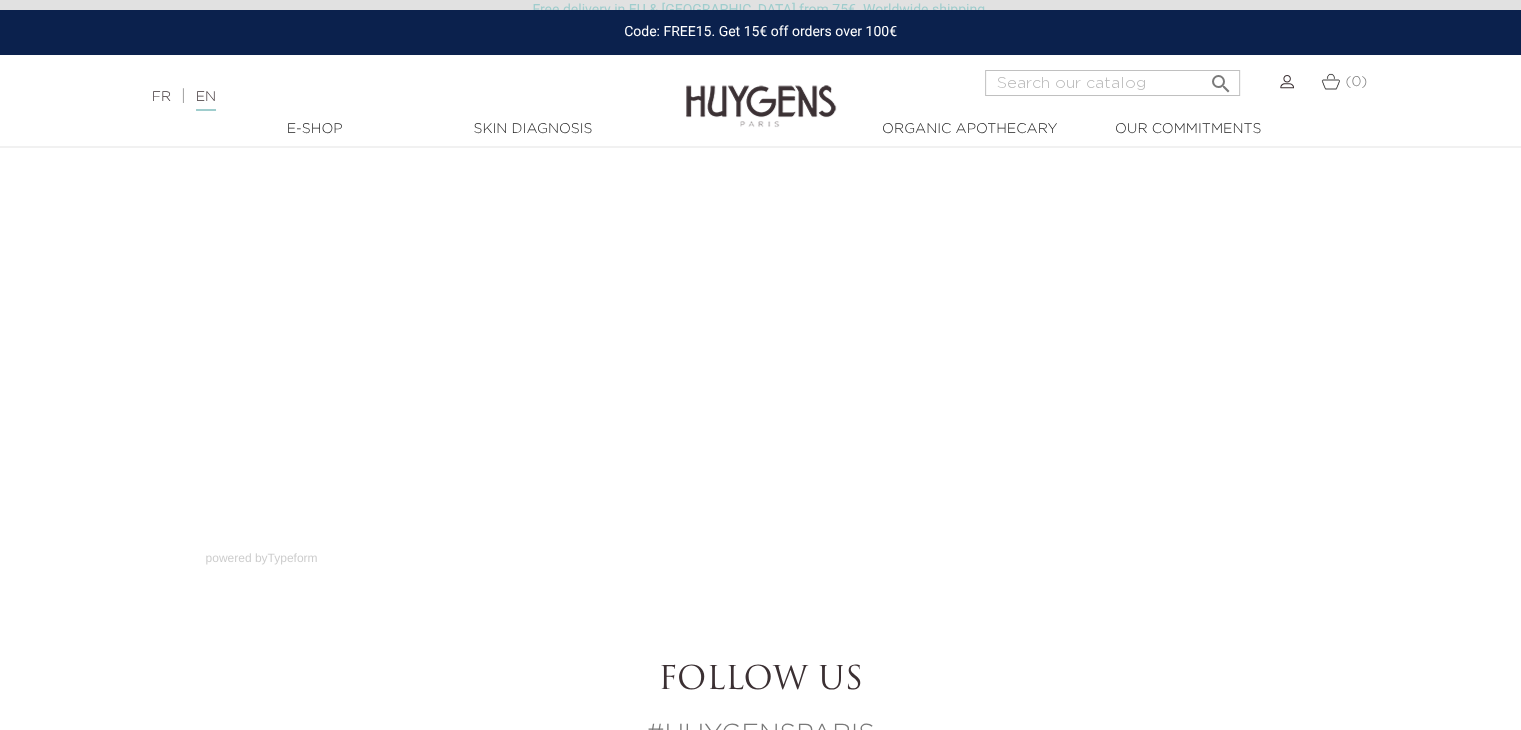 drag, startPoint x: 1535, startPoint y: 165, endPoint x: 1523, endPoint y: 245, distance: 80.895 